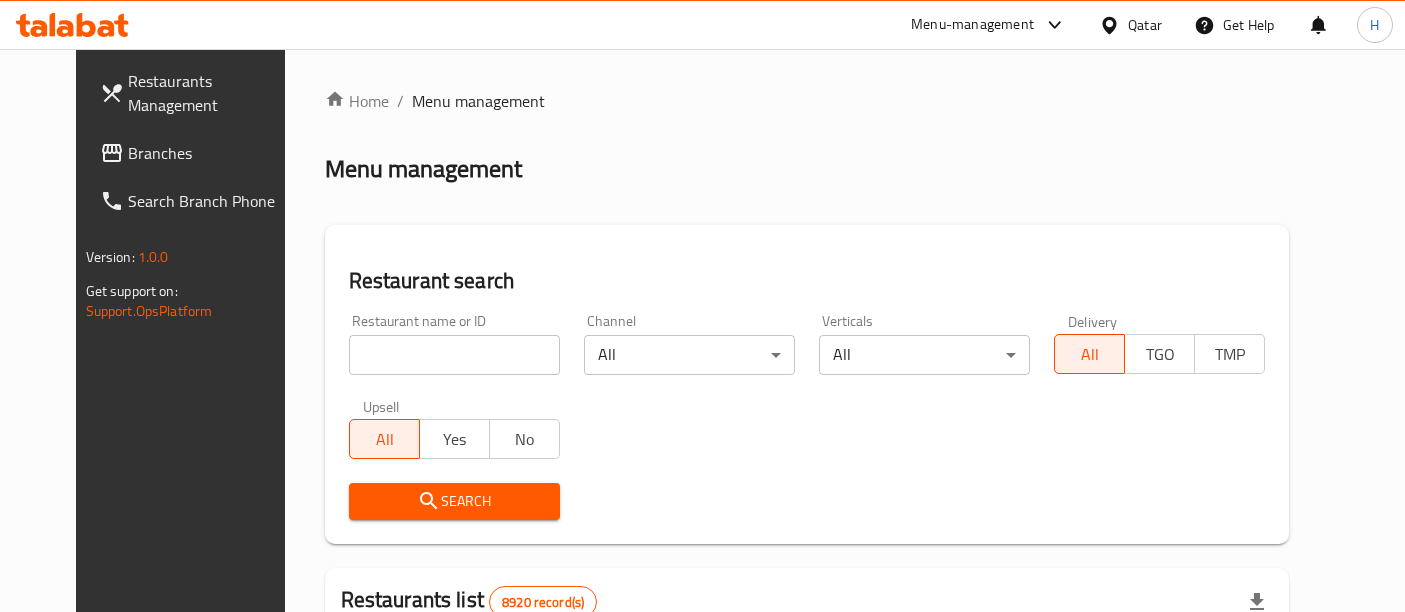 scroll, scrollTop: 0, scrollLeft: 0, axis: both 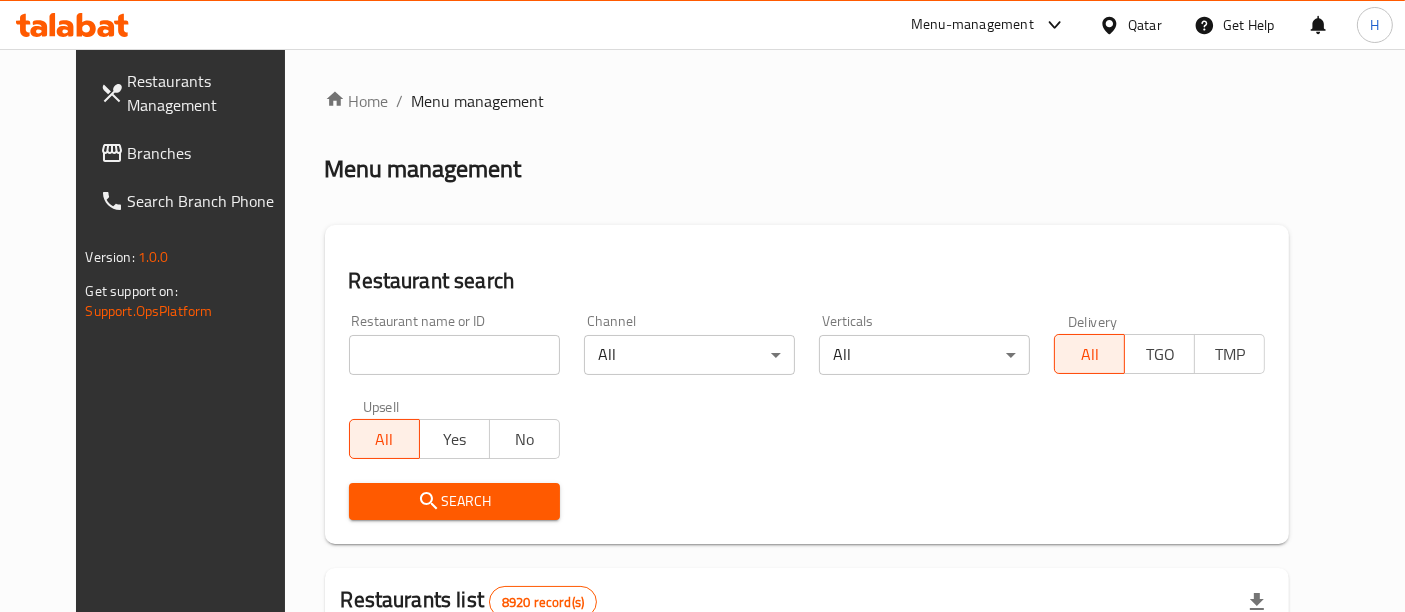 click at bounding box center (454, 355) 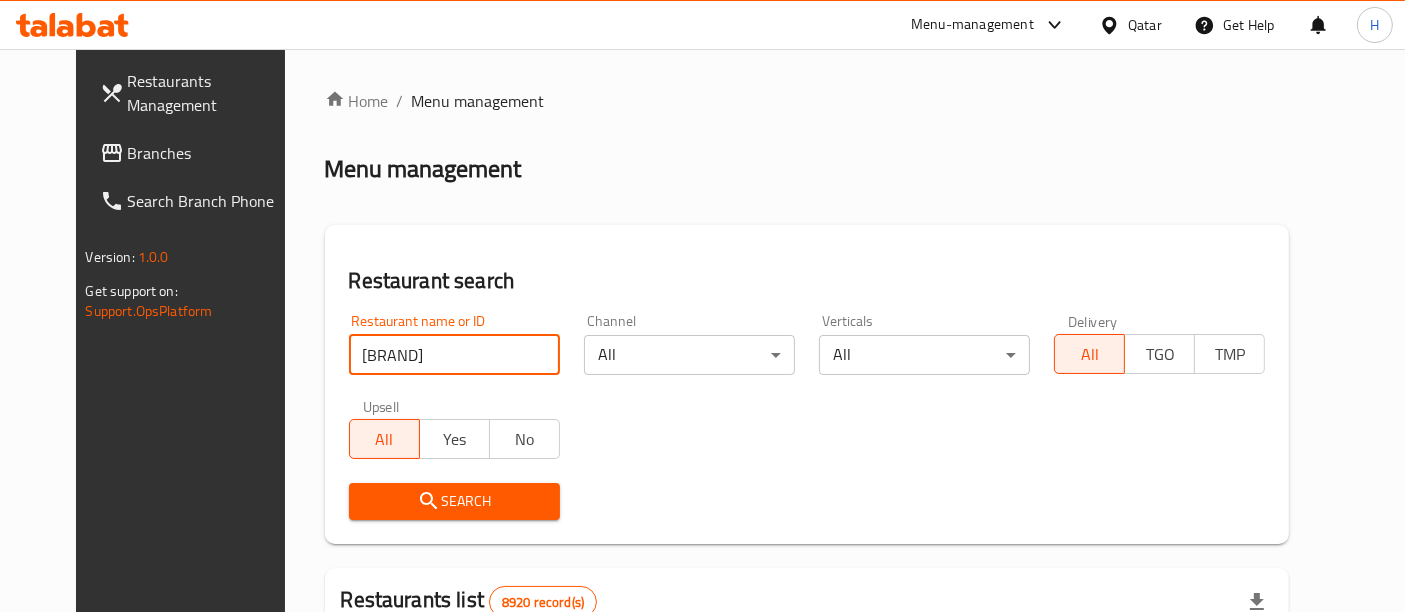 type on "[BRAND]" 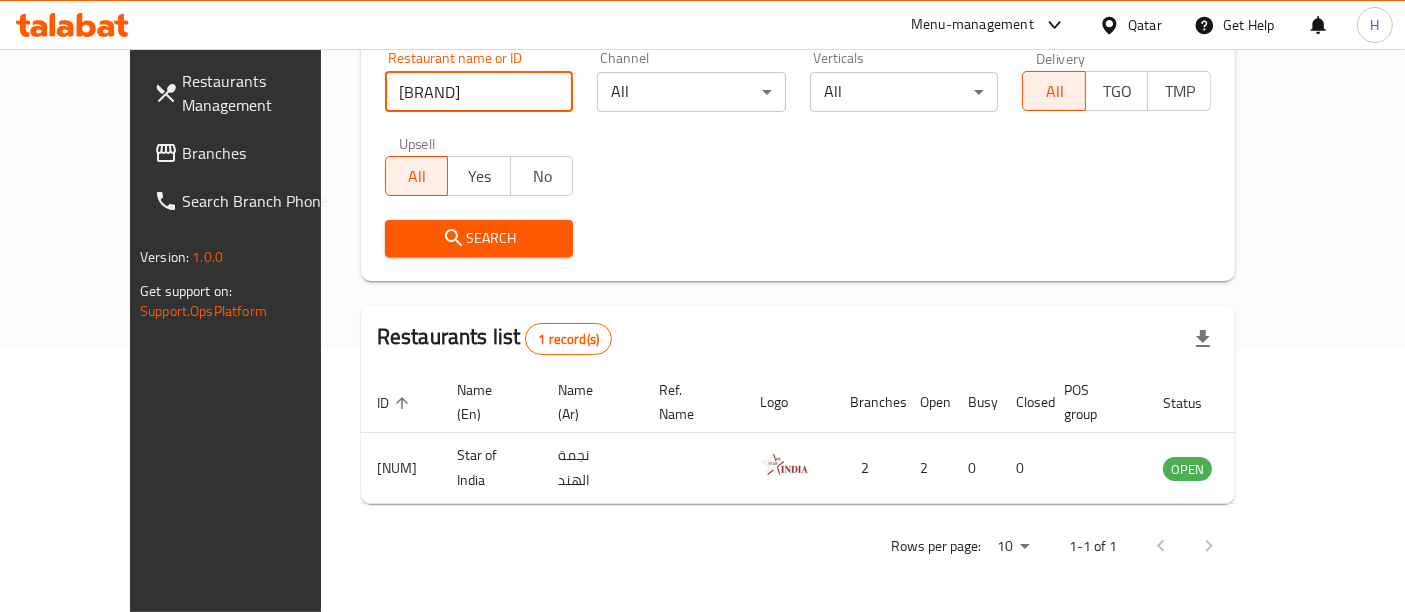 scroll, scrollTop: 240, scrollLeft: 0, axis: vertical 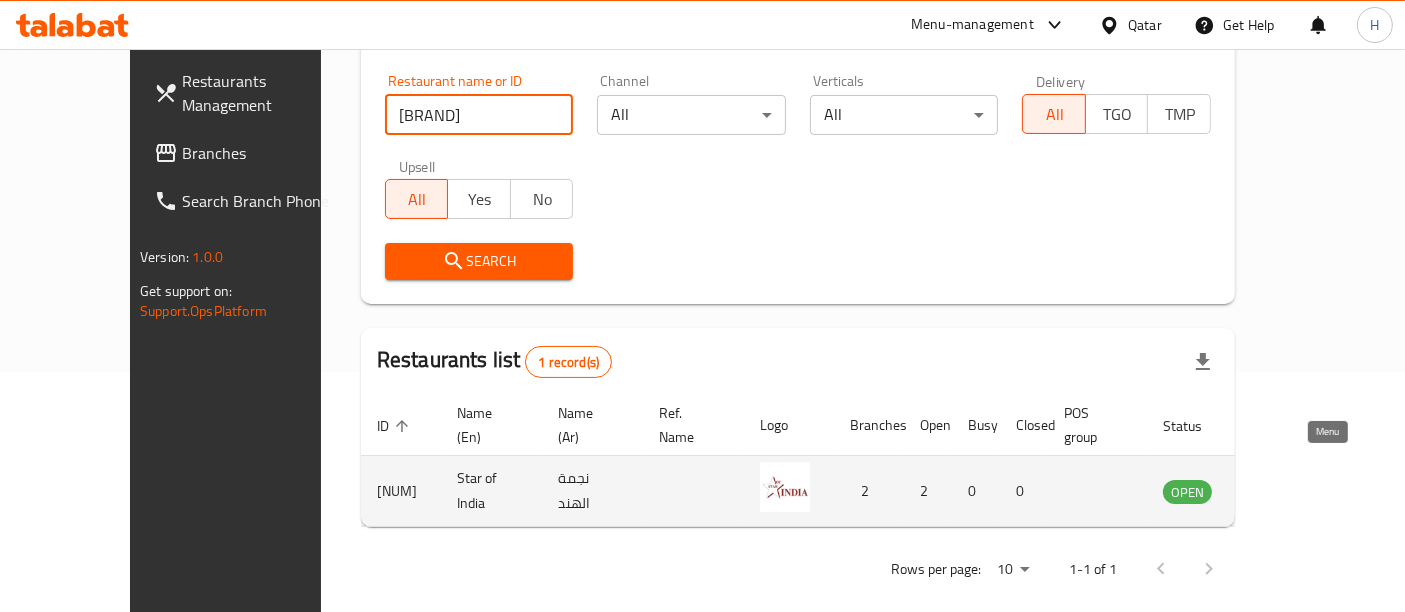 click 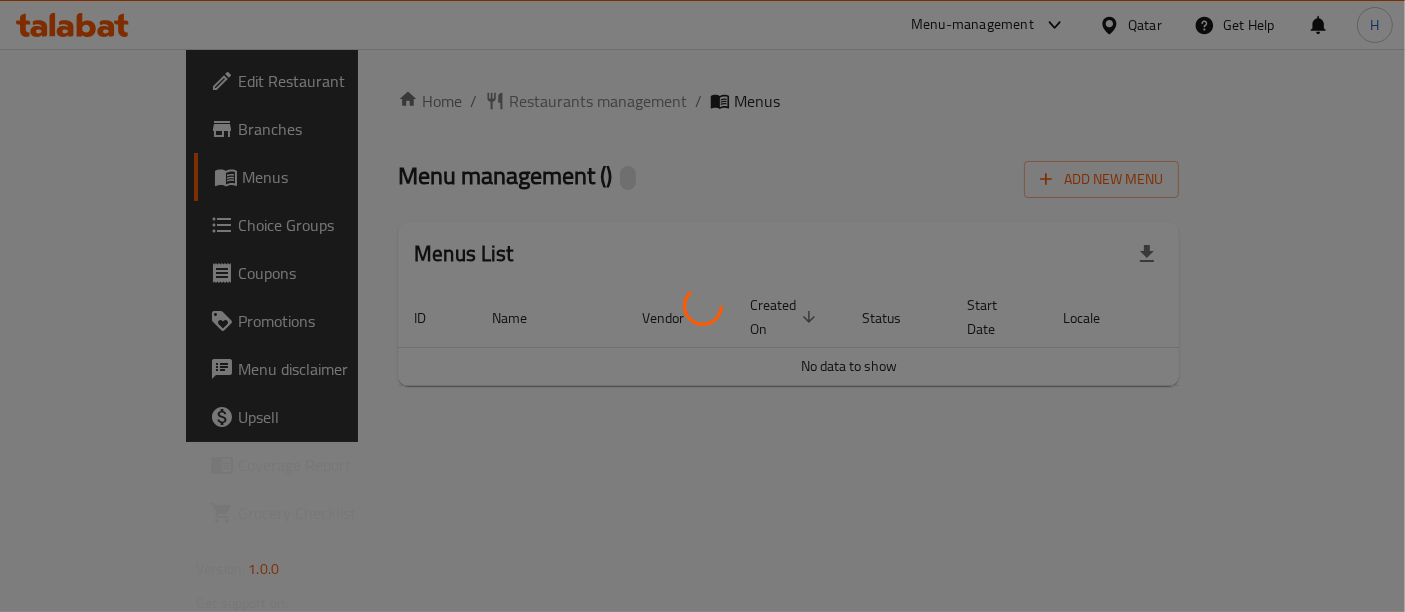 scroll, scrollTop: 0, scrollLeft: 0, axis: both 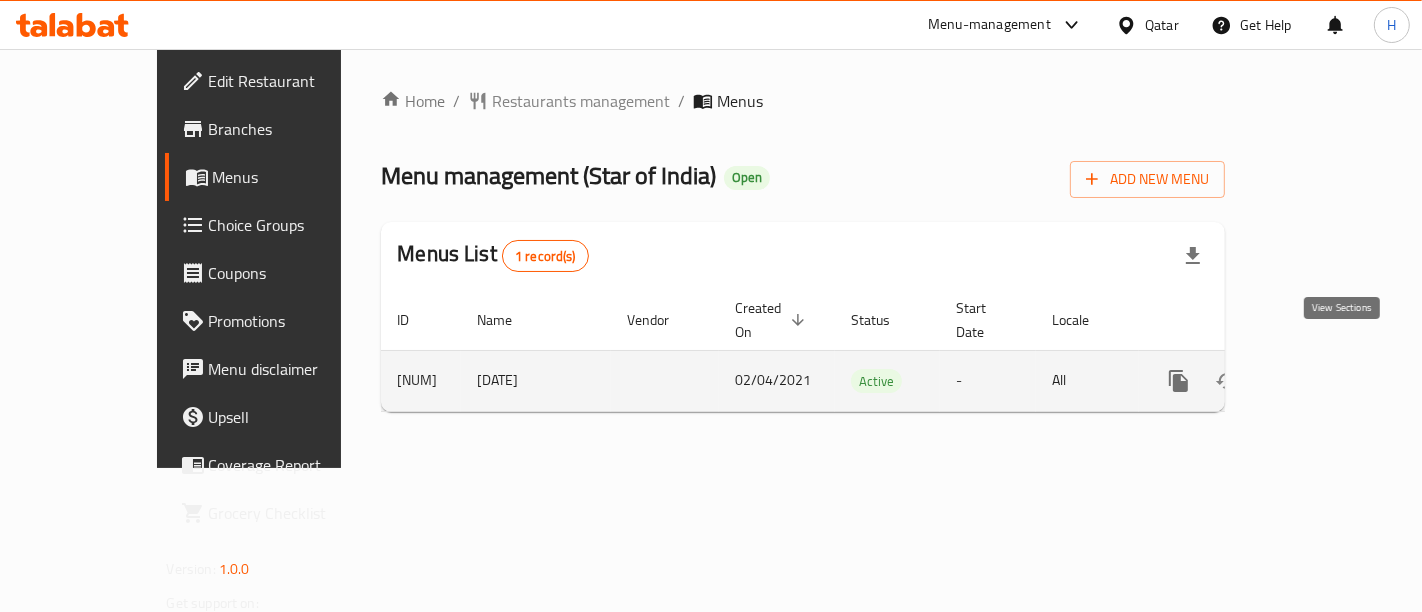 click 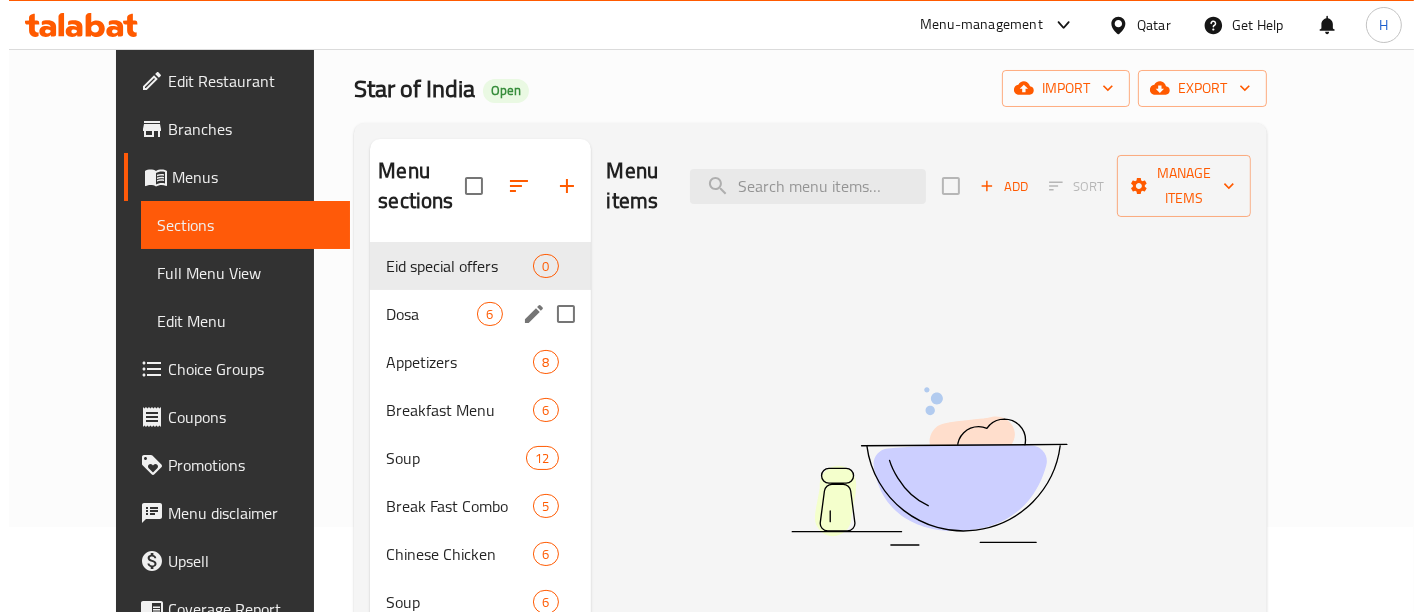 scroll, scrollTop: 0, scrollLeft: 0, axis: both 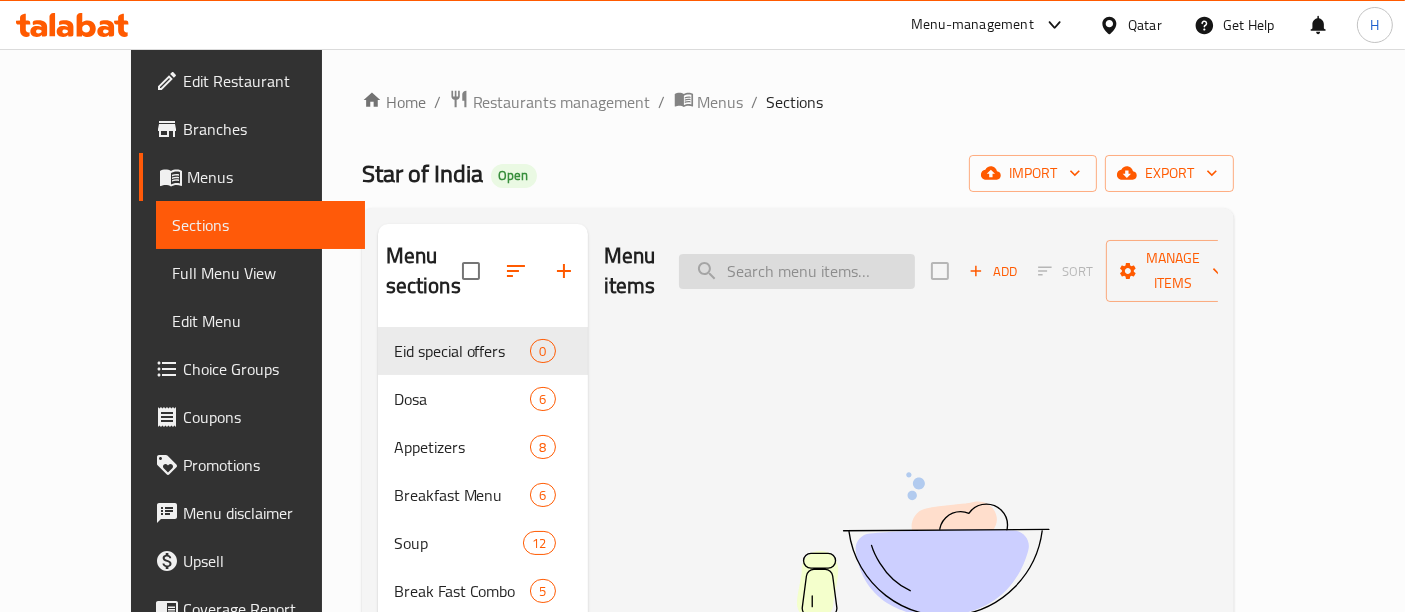 click at bounding box center [797, 271] 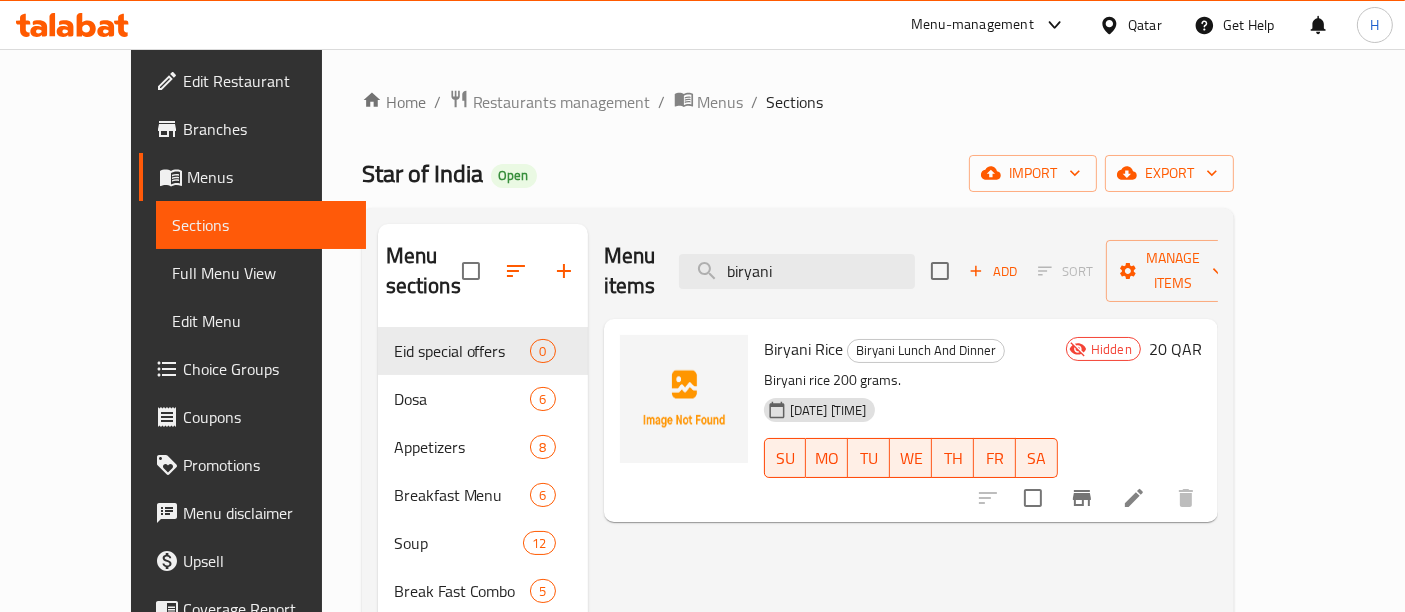 type on "biryani" 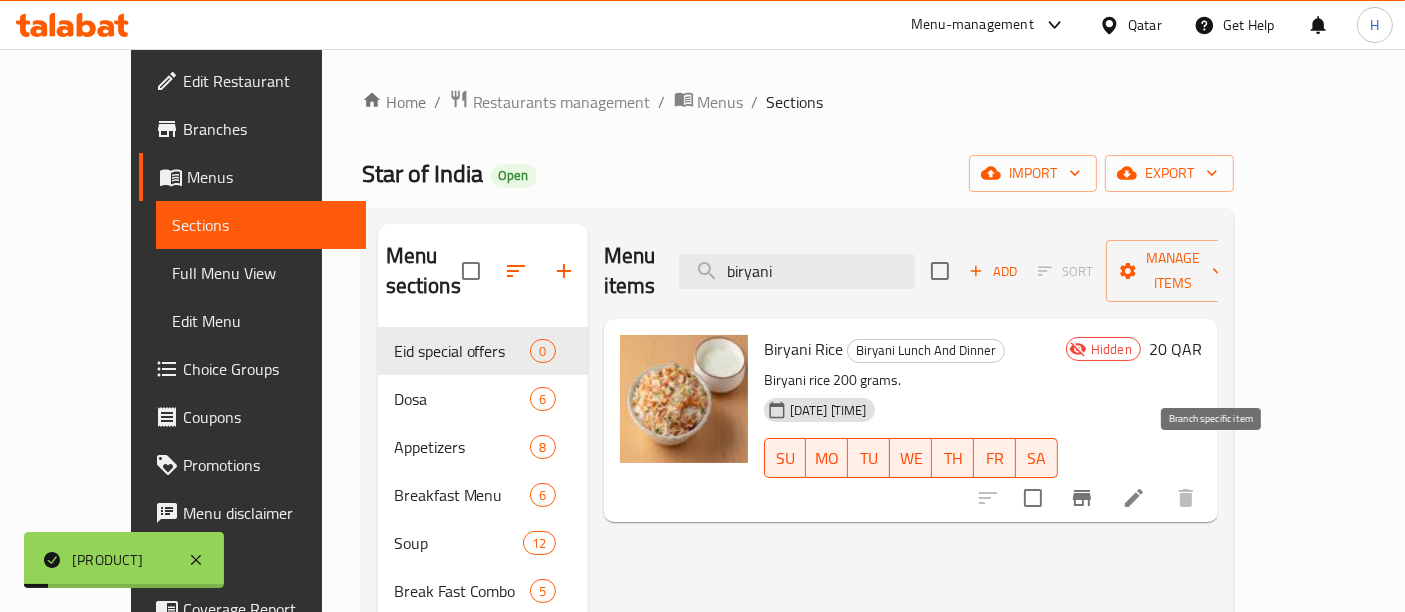 click 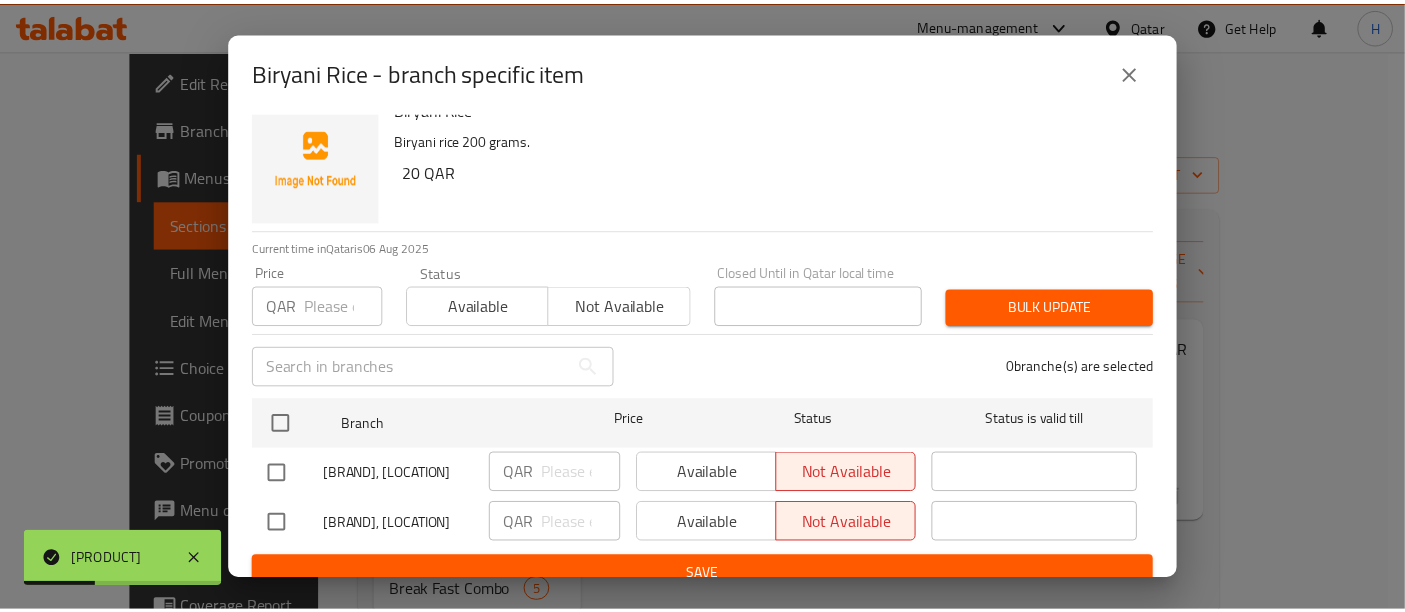 scroll, scrollTop: 46, scrollLeft: 0, axis: vertical 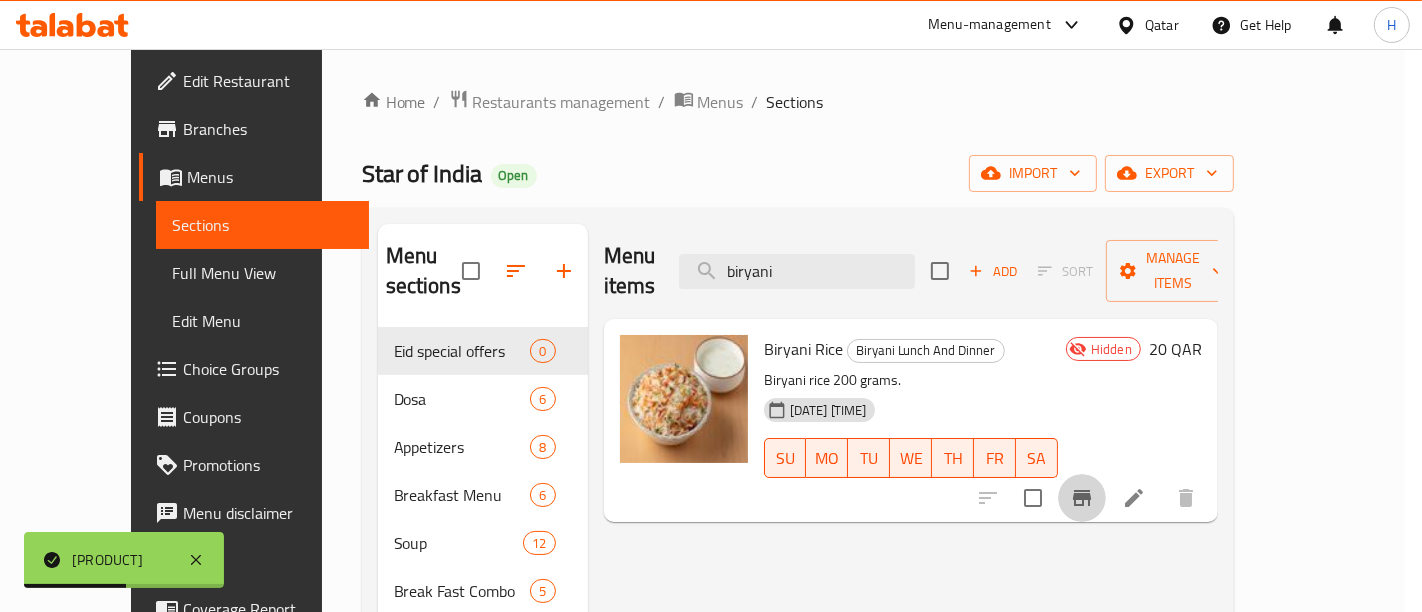 type 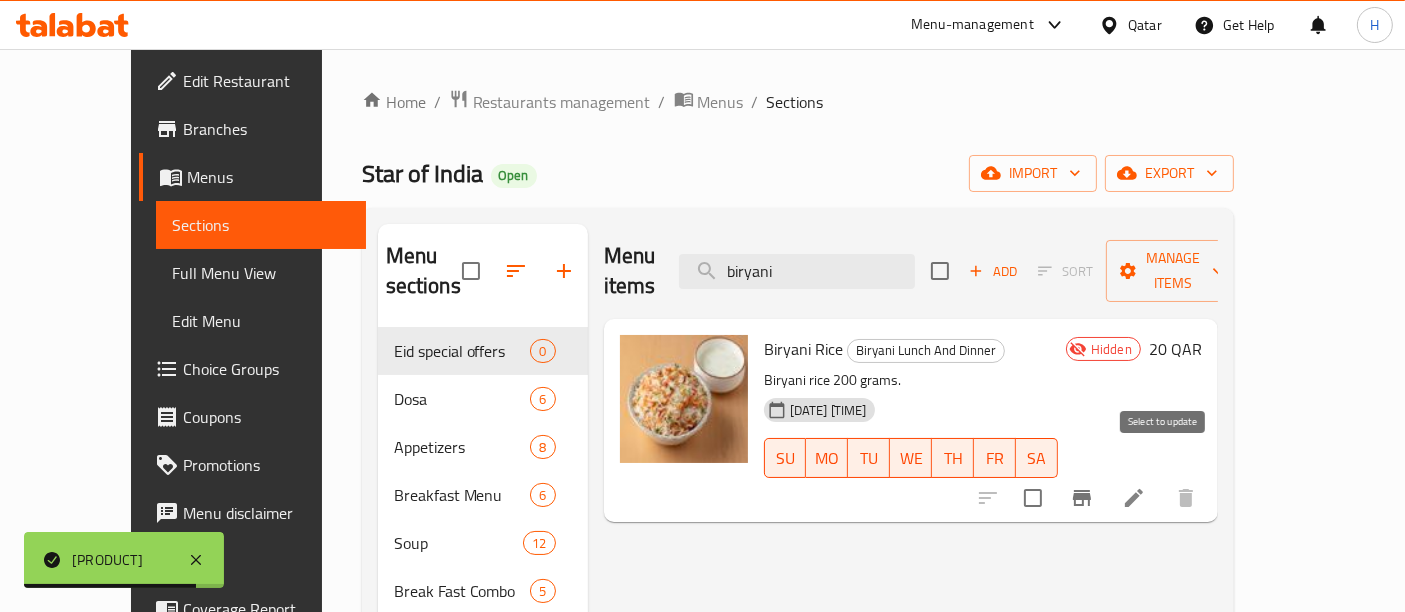 click at bounding box center (1033, 498) 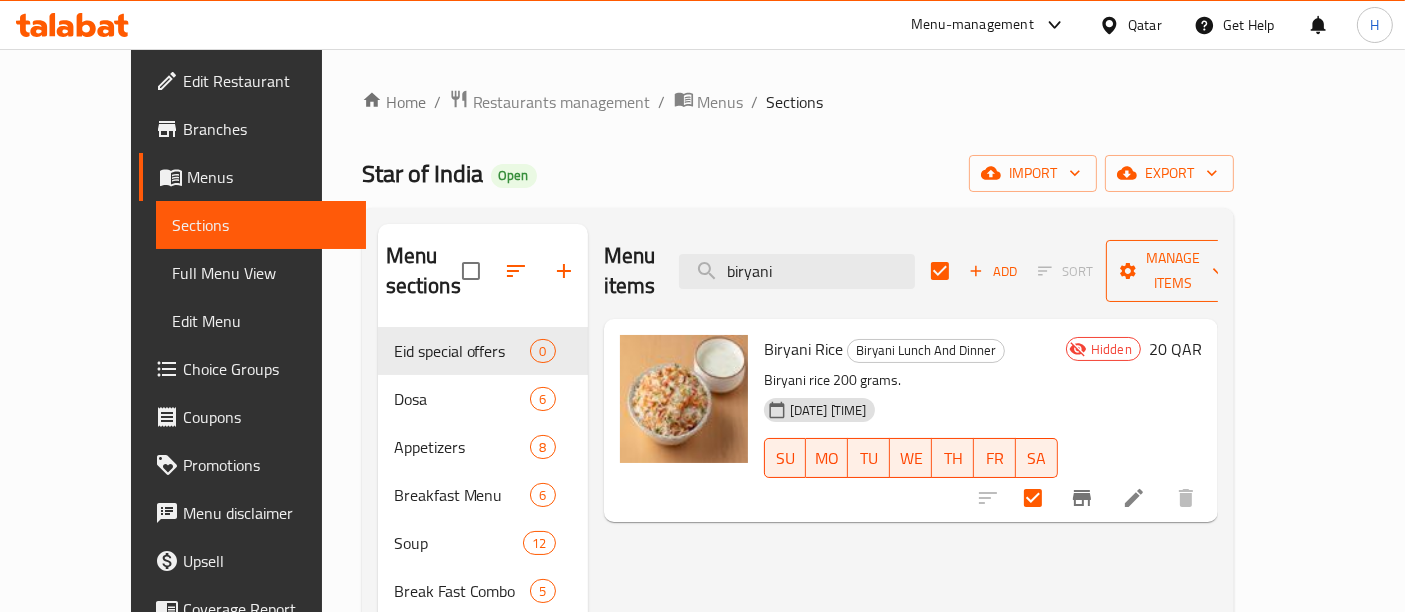 click on "Manage items" at bounding box center (1173, 271) 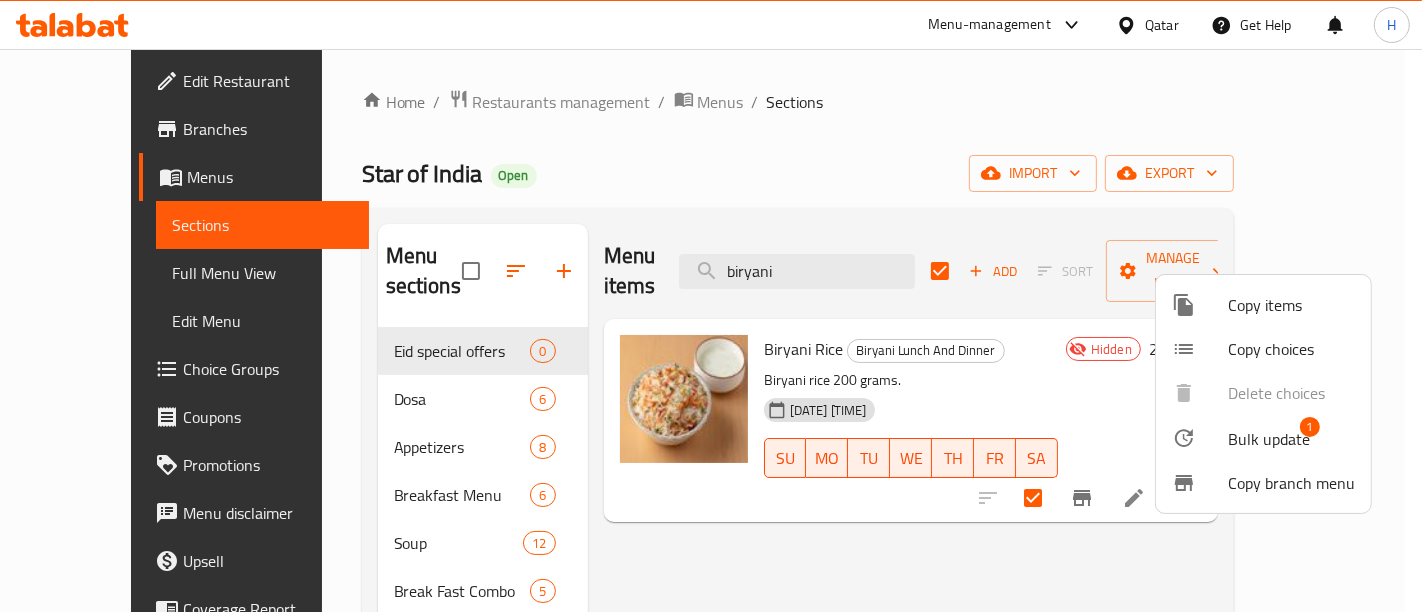 click on "Bulk update" at bounding box center (1269, 439) 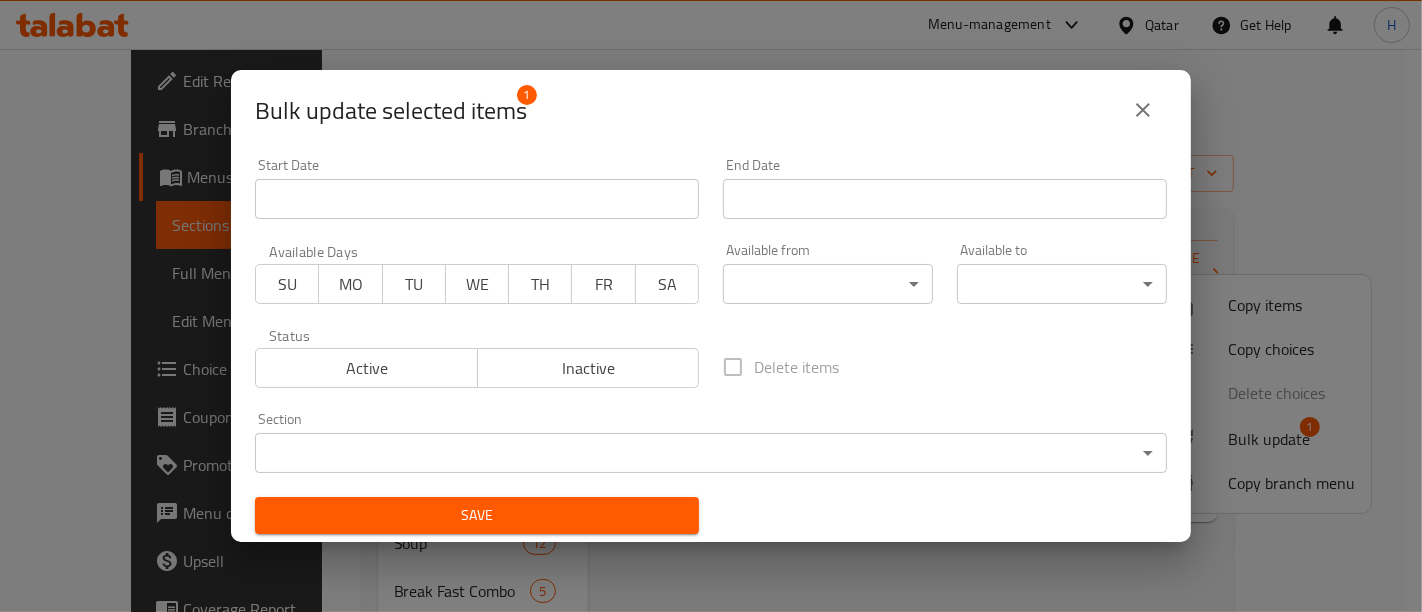 click on "Active" at bounding box center (367, 368) 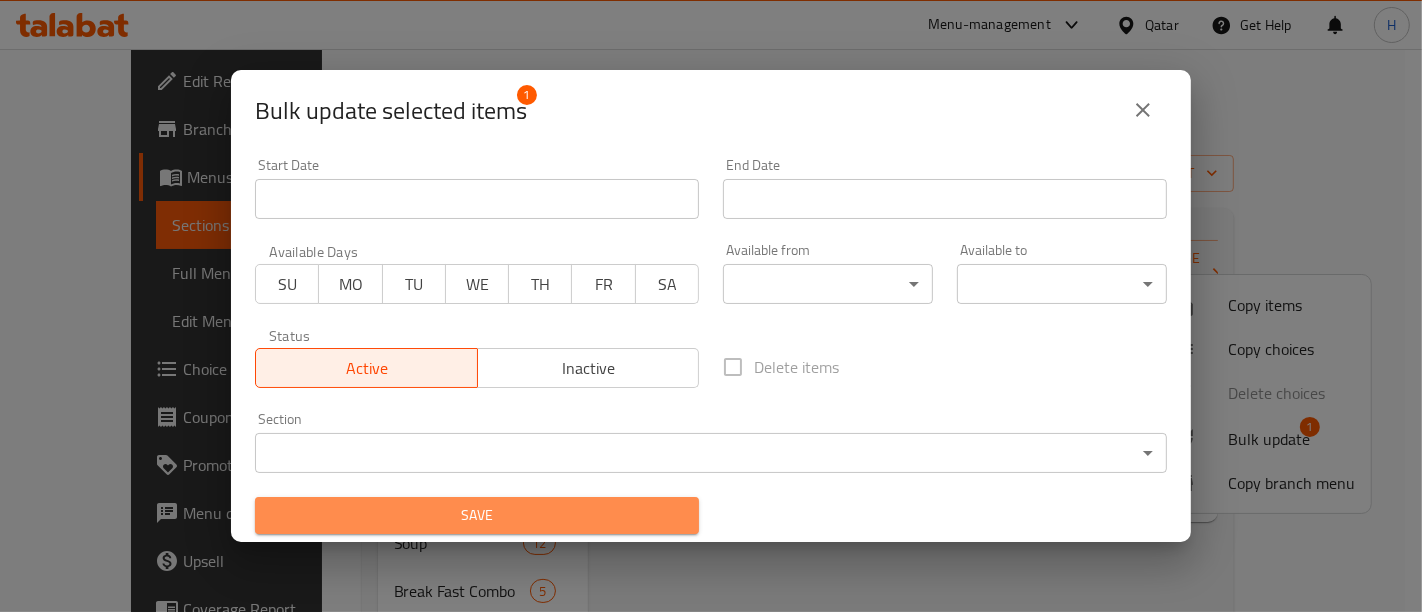 click on "Save" at bounding box center [477, 515] 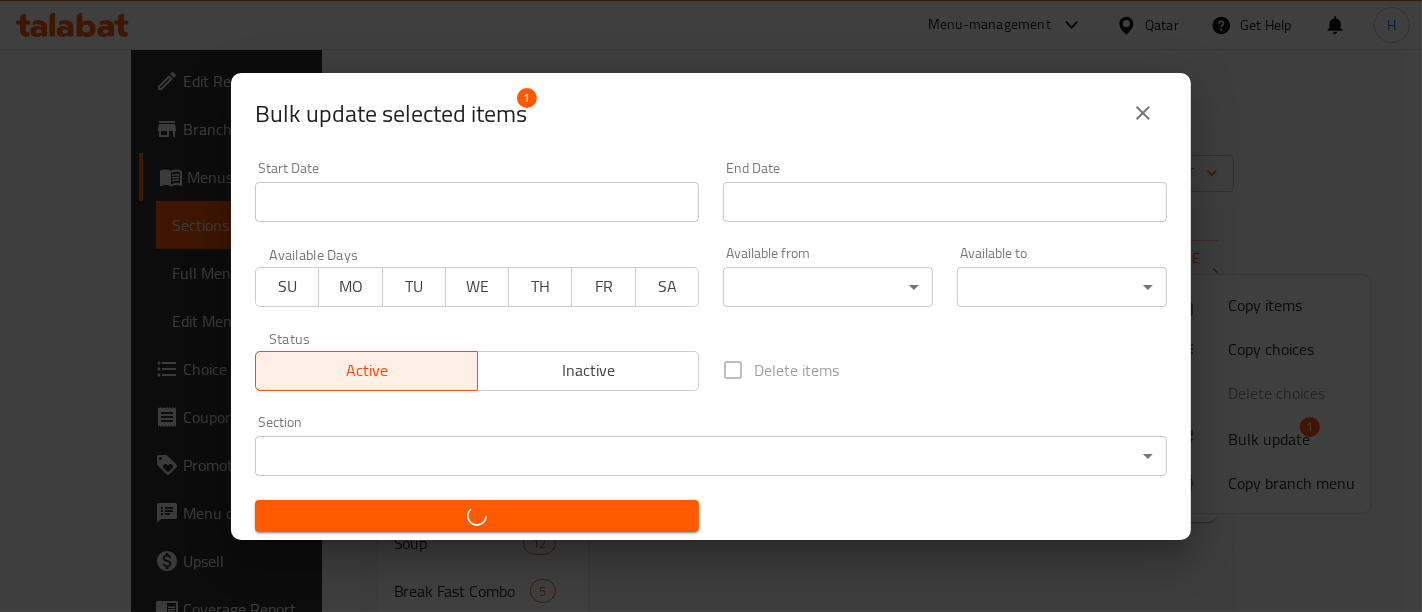 checkbox on "false" 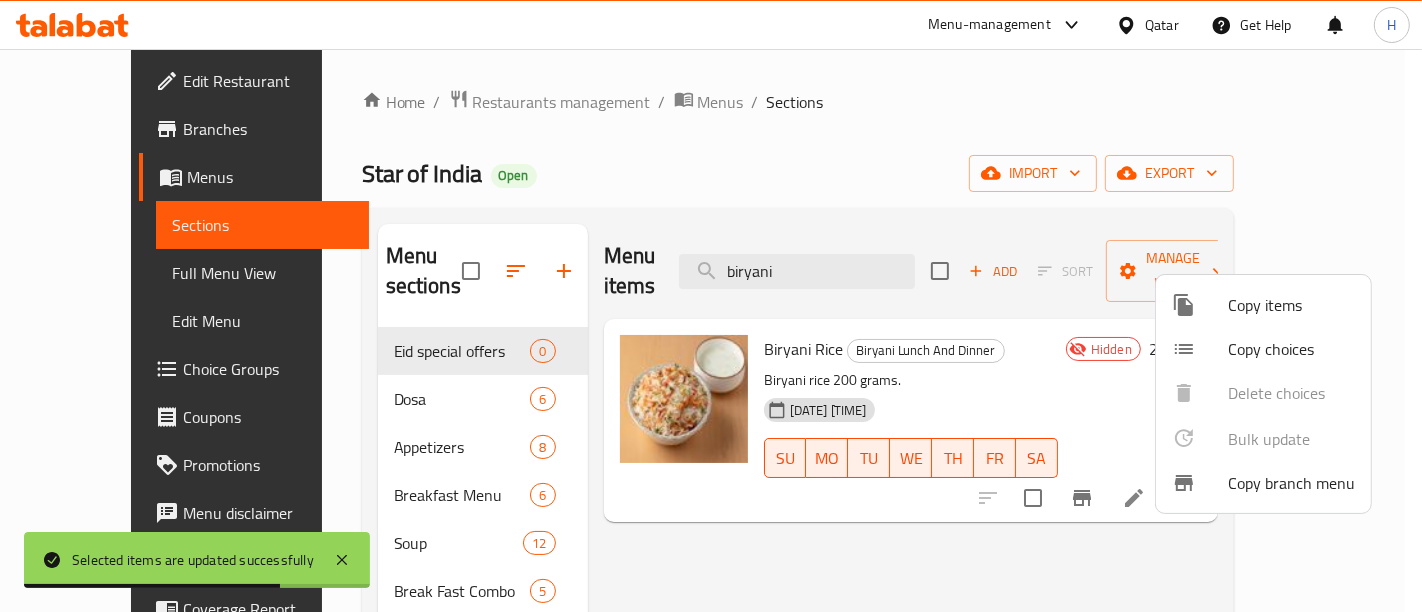 click at bounding box center (711, 306) 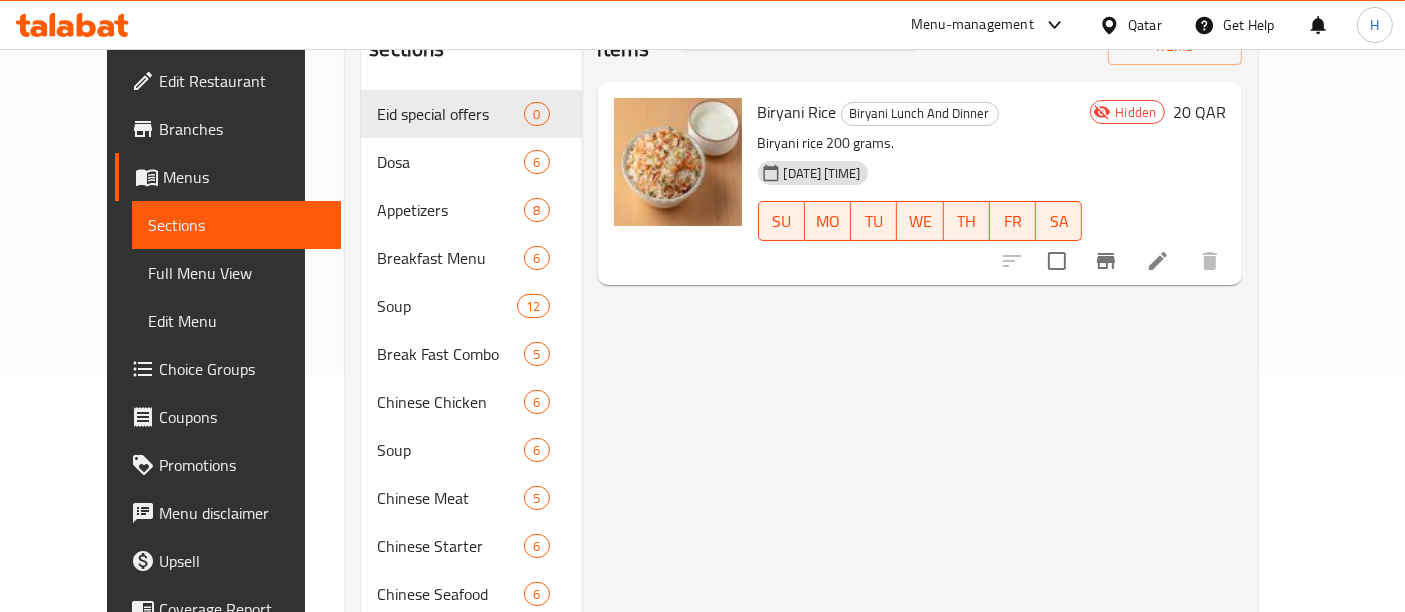 scroll, scrollTop: 0, scrollLeft: 0, axis: both 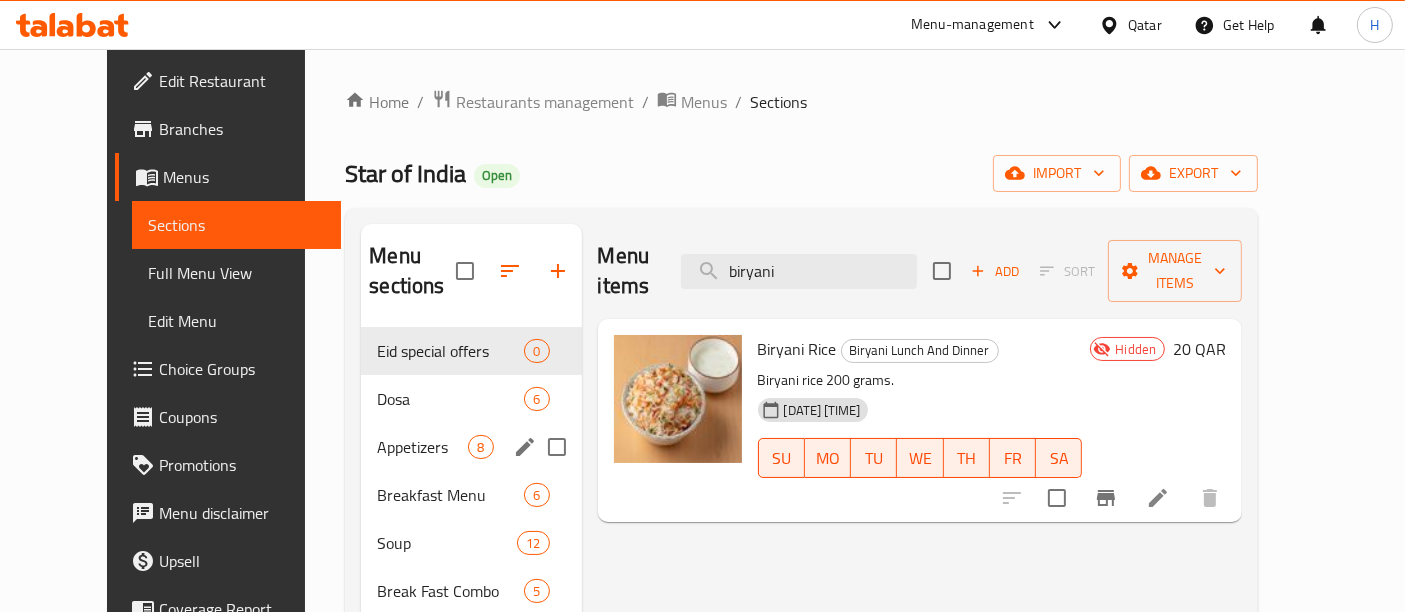 type 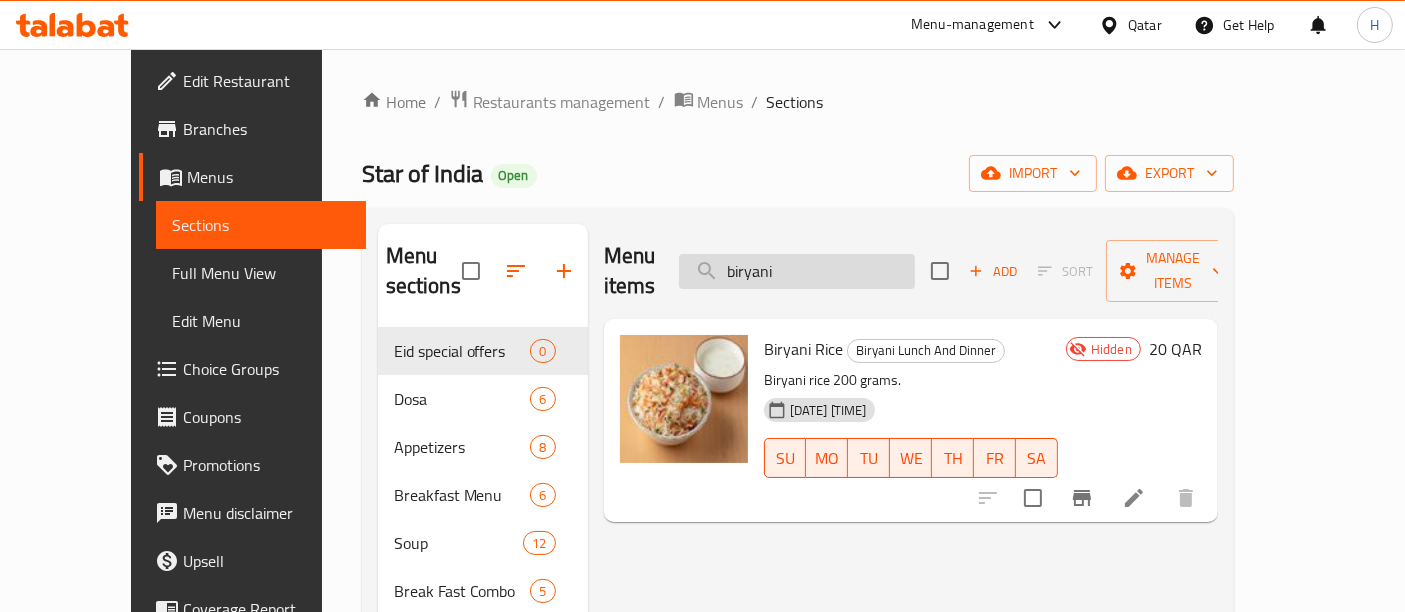 click on "biryani" at bounding box center (797, 271) 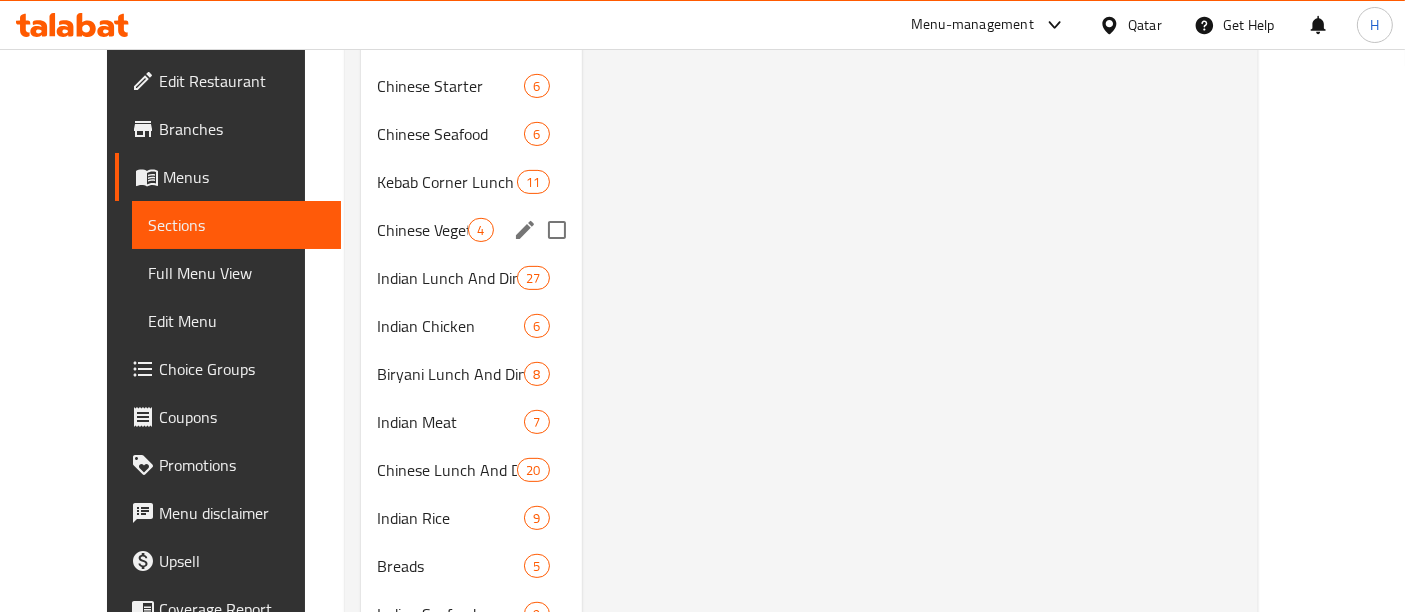 scroll, scrollTop: 715, scrollLeft: 0, axis: vertical 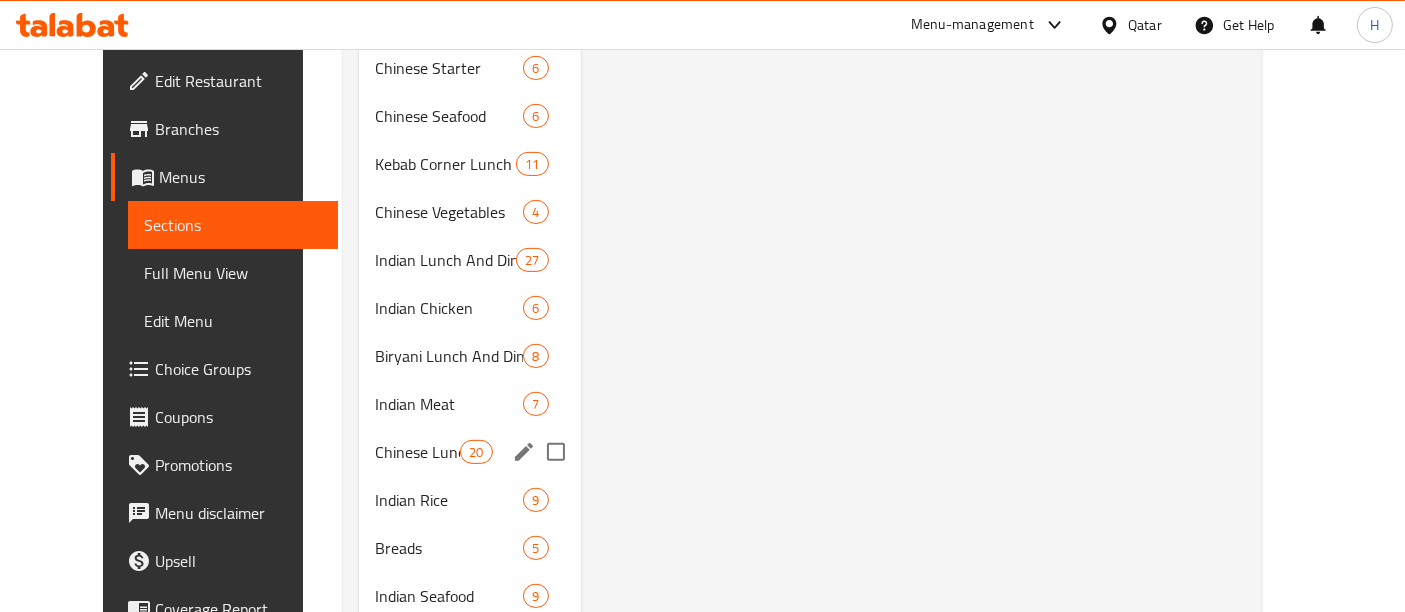 type on "fish in ch" 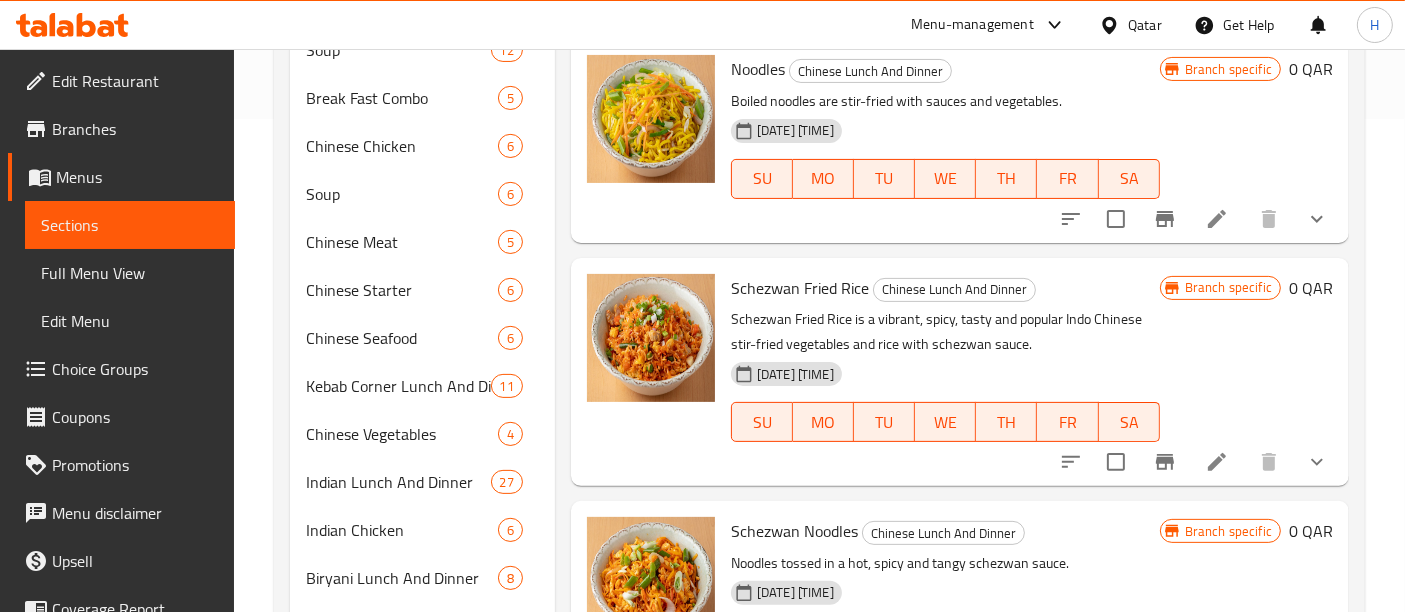 scroll, scrollTop: 0, scrollLeft: 0, axis: both 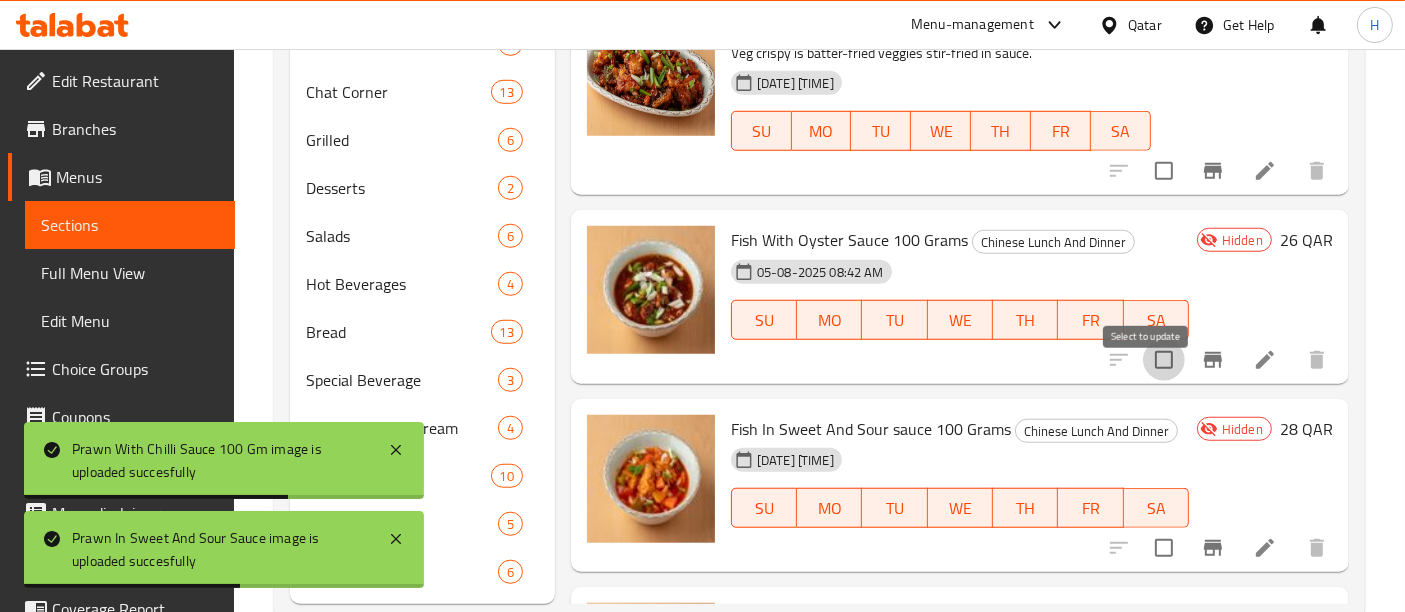 click at bounding box center (1164, 360) 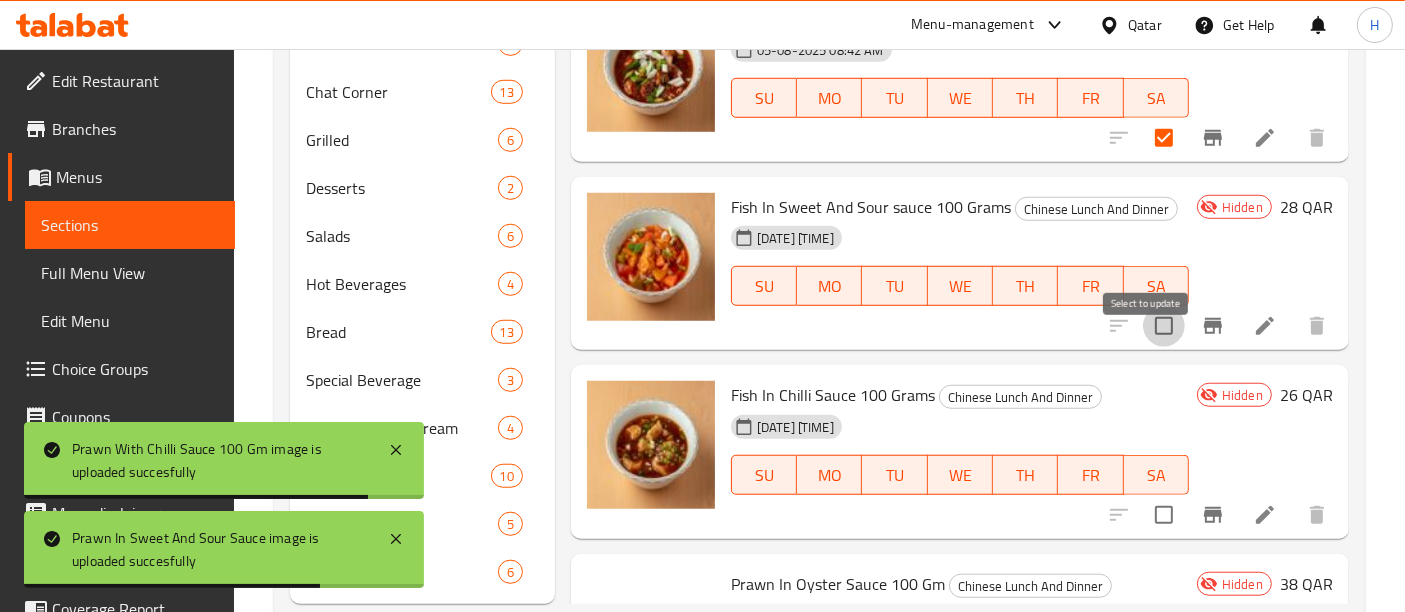 click at bounding box center [1164, 326] 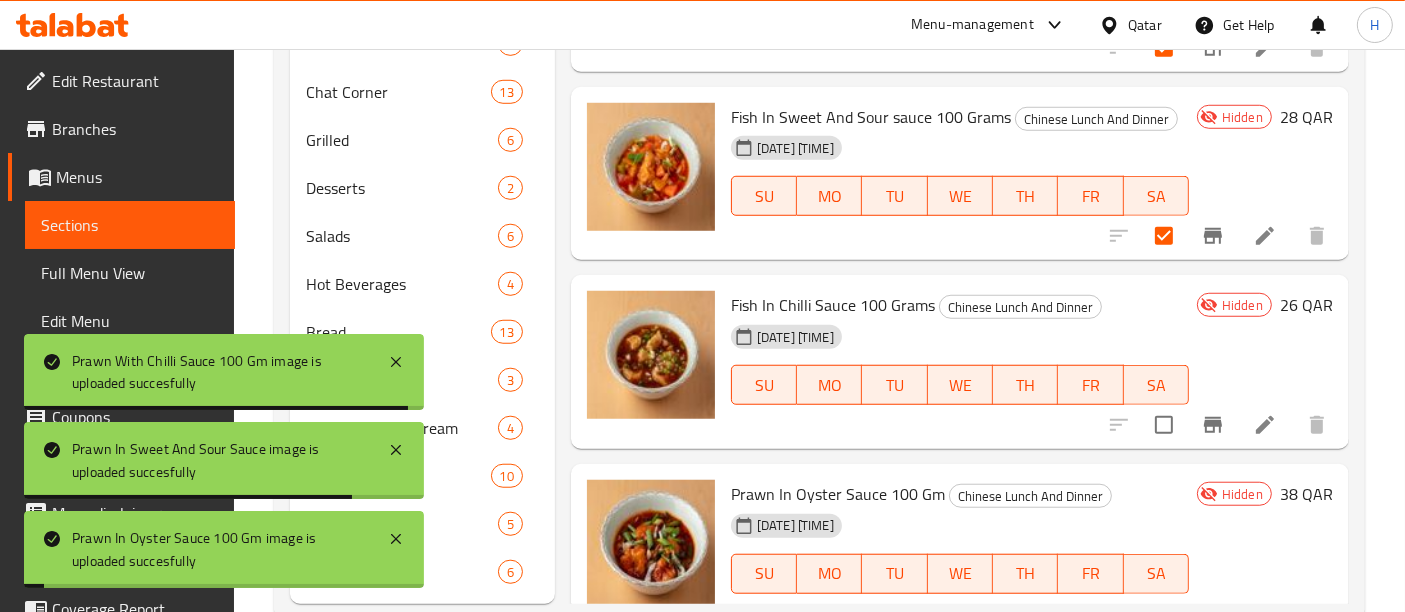 scroll, scrollTop: 2115, scrollLeft: 0, axis: vertical 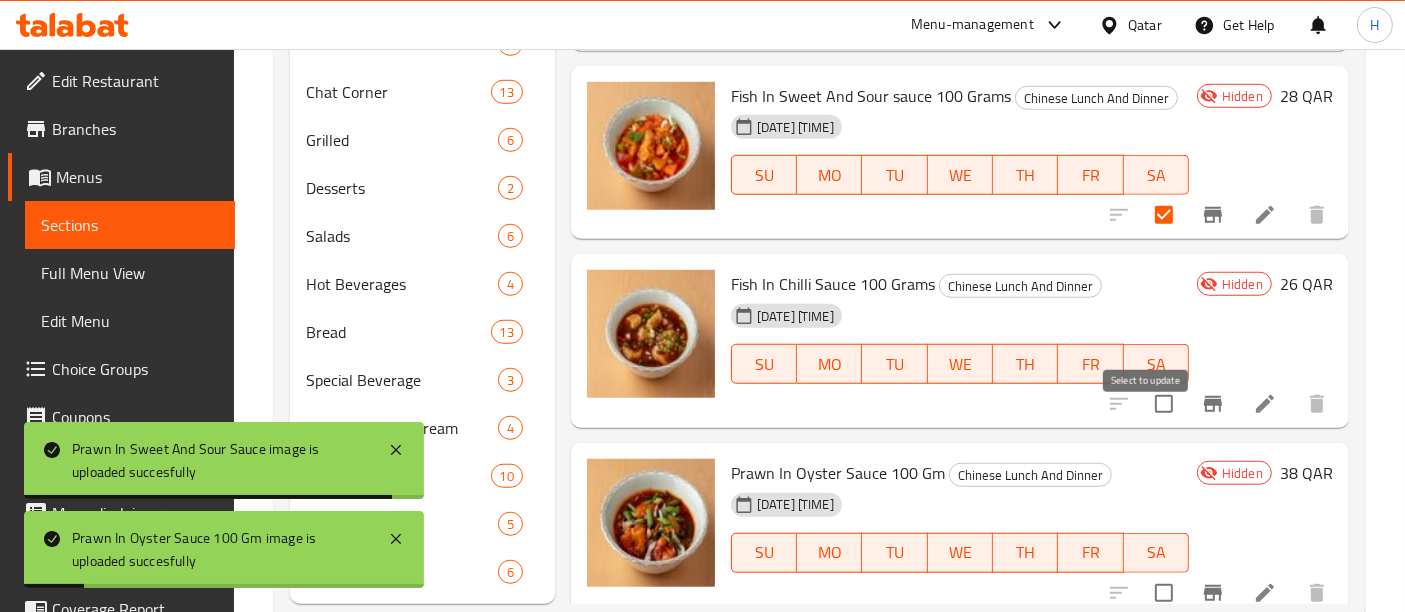 click at bounding box center [1164, 404] 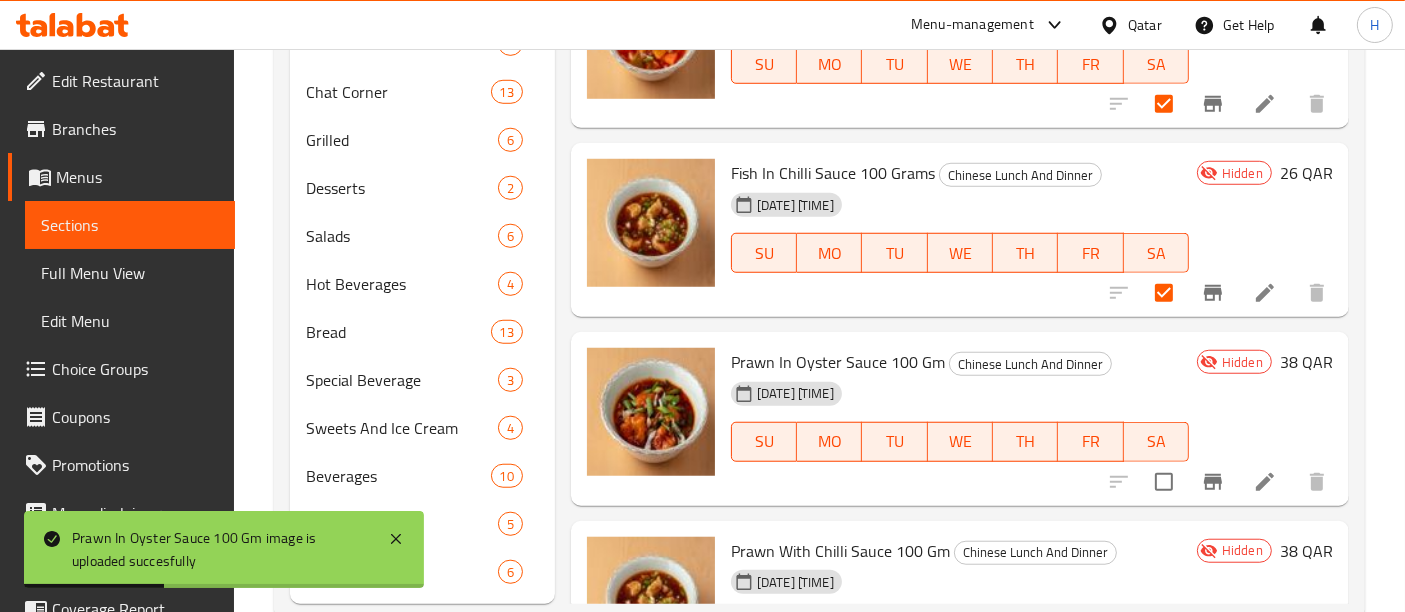 scroll, scrollTop: 2337, scrollLeft: 0, axis: vertical 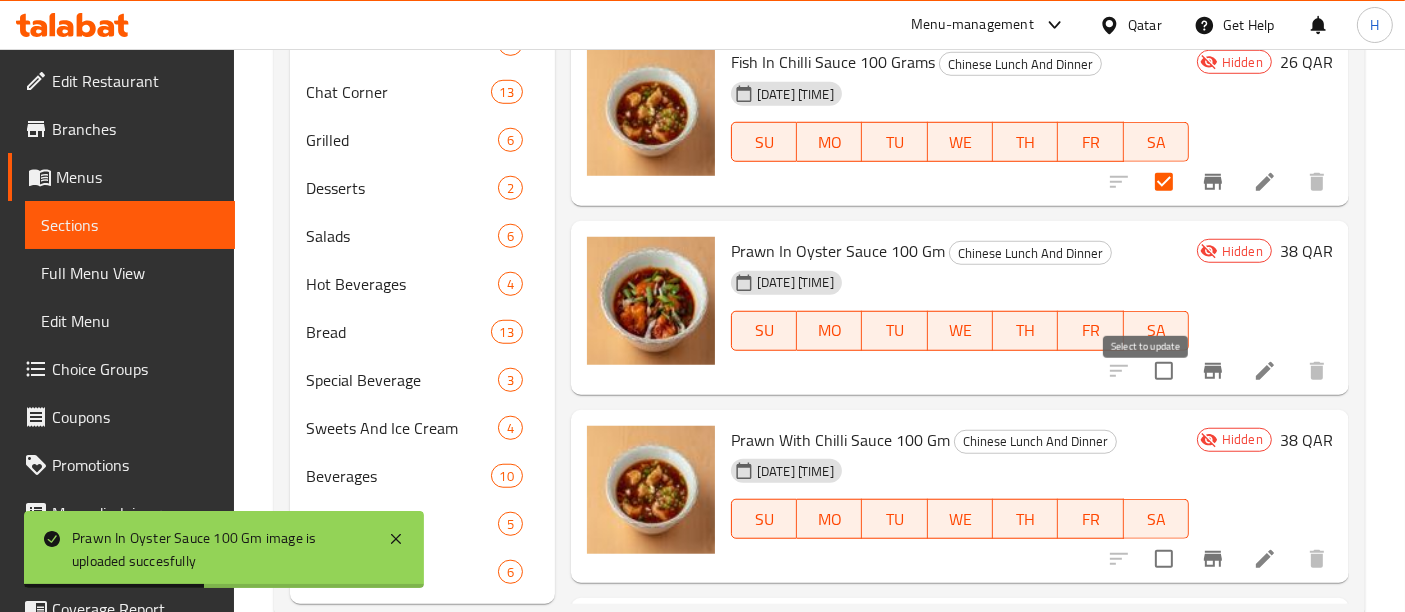 click at bounding box center (1164, 371) 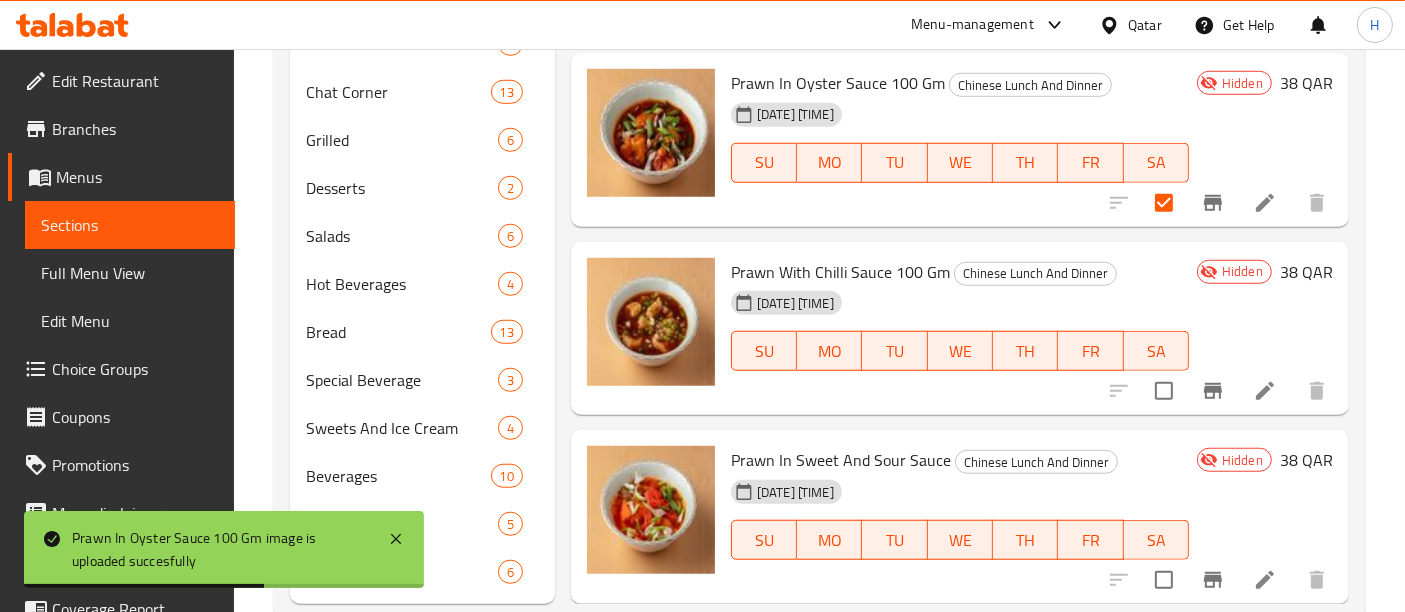 scroll, scrollTop: 2560, scrollLeft: 0, axis: vertical 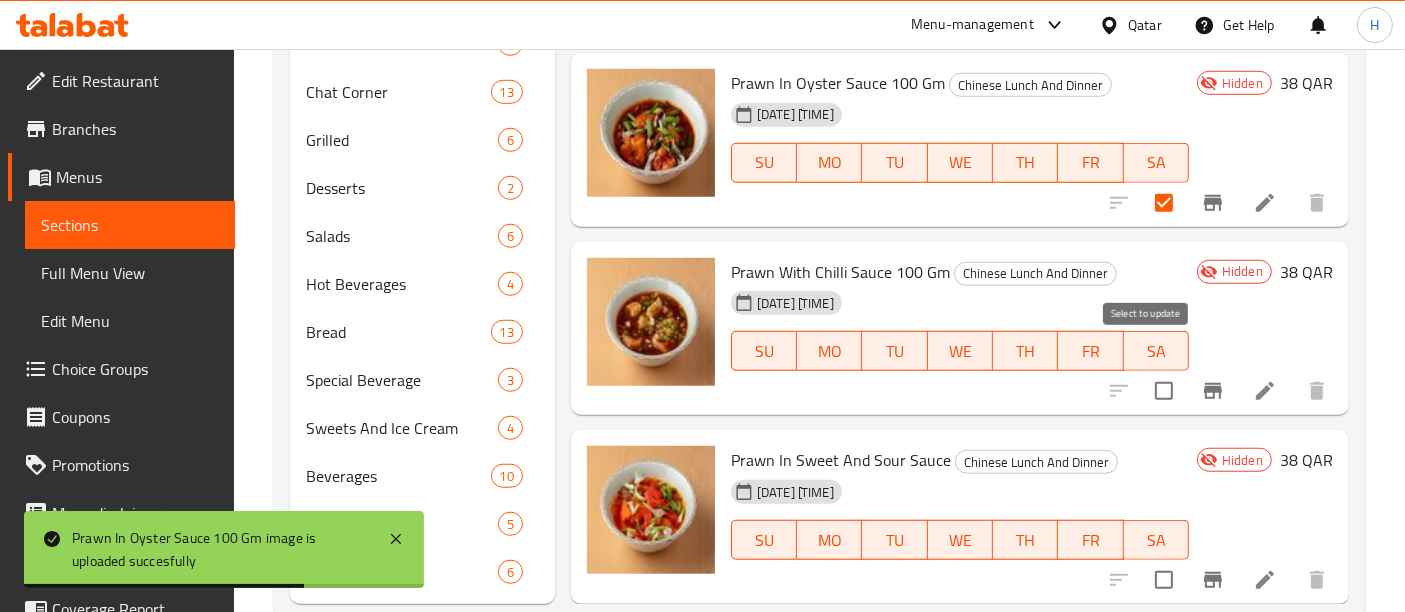 click at bounding box center (1164, 391) 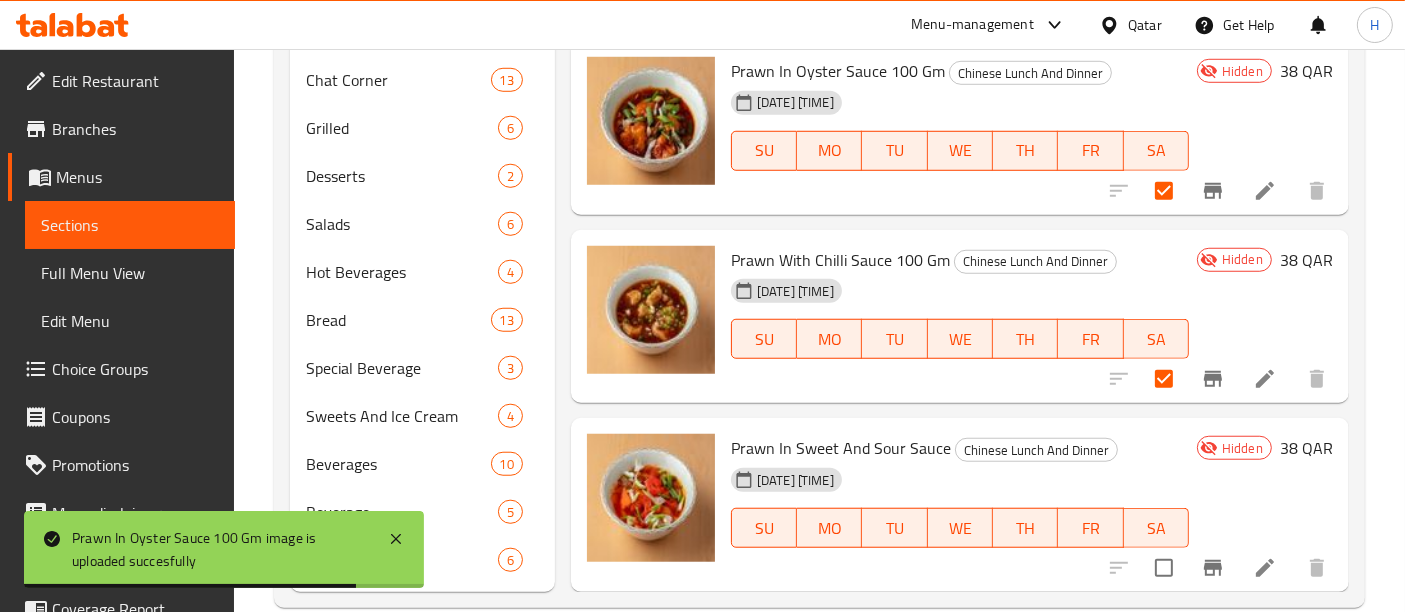 scroll, scrollTop: 1571, scrollLeft: 0, axis: vertical 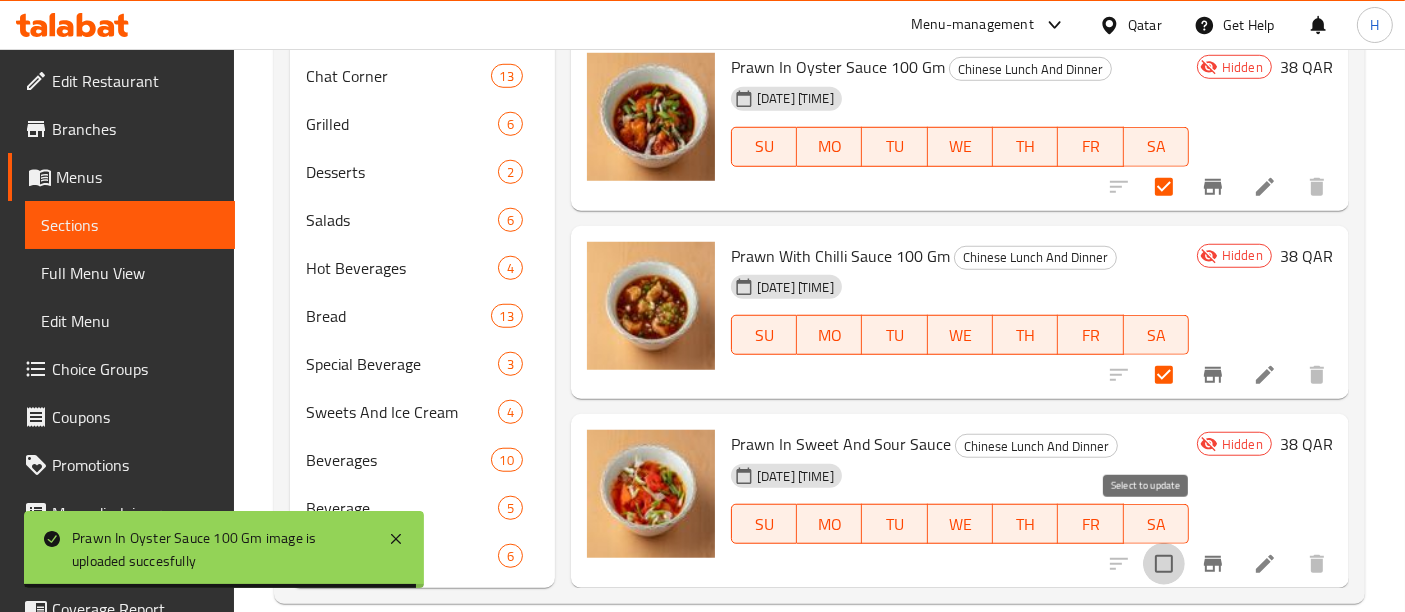 click at bounding box center [1164, 564] 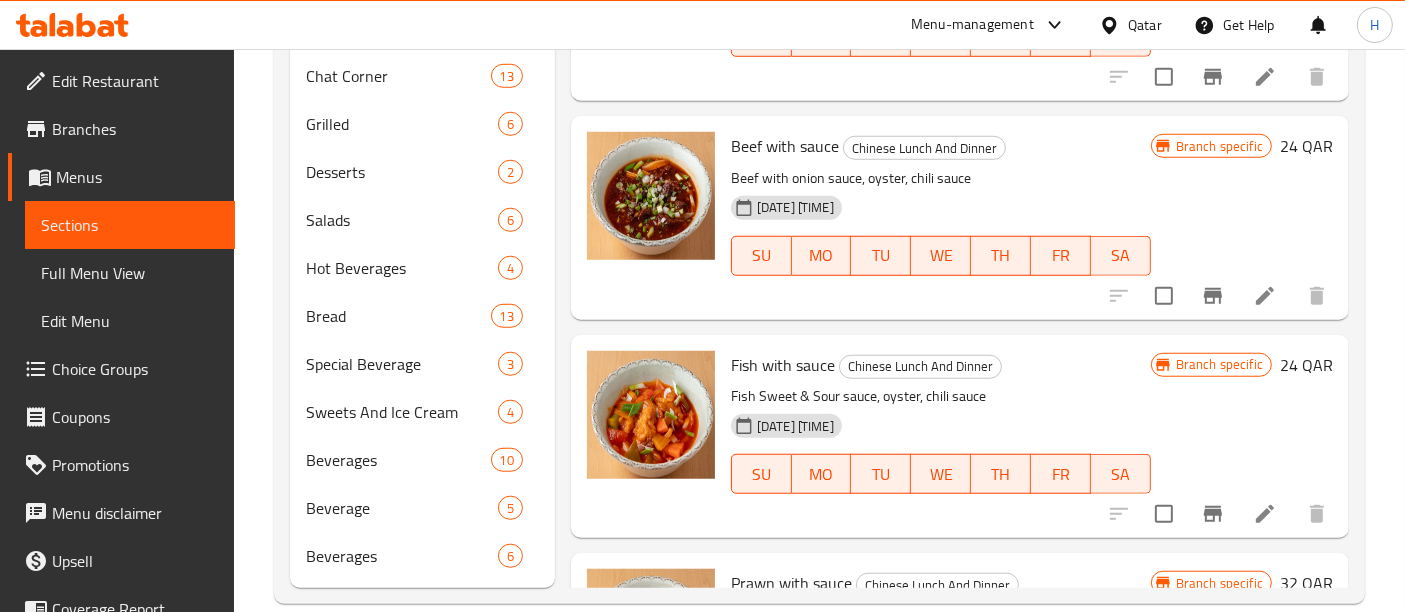 scroll, scrollTop: 0, scrollLeft: 0, axis: both 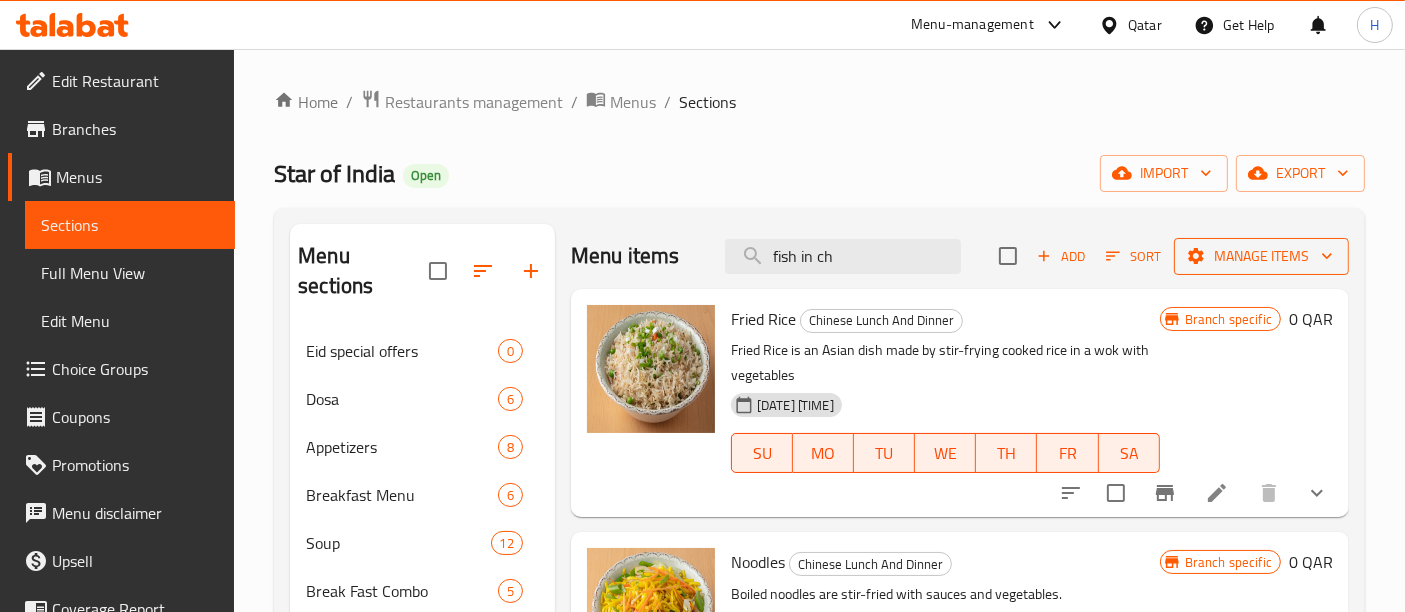 click on "Manage items" at bounding box center [1261, 256] 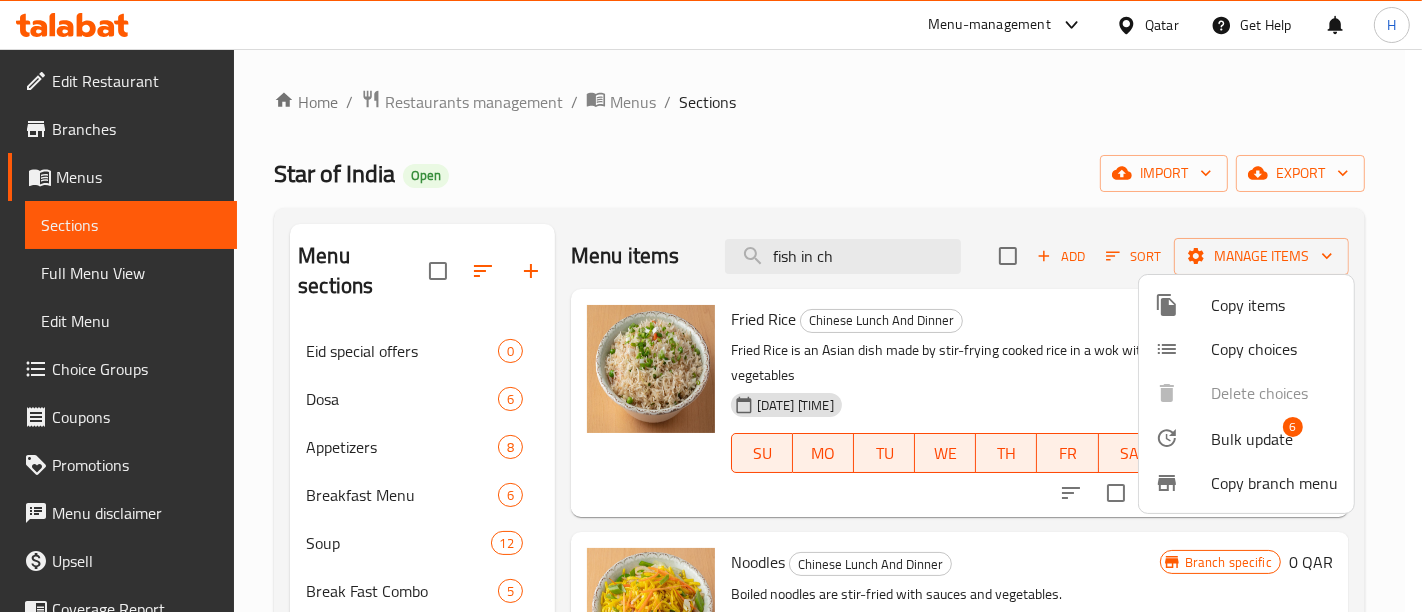 click on "Bulk update" at bounding box center [1252, 439] 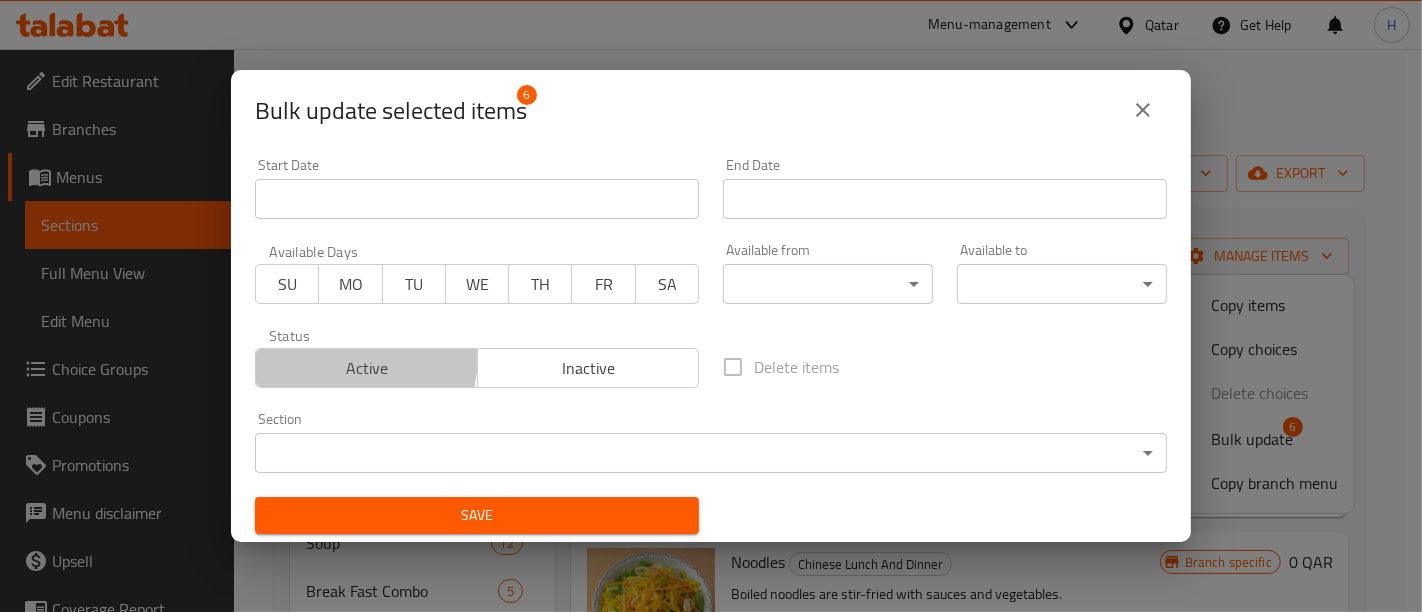 click on "Active" at bounding box center [367, 368] 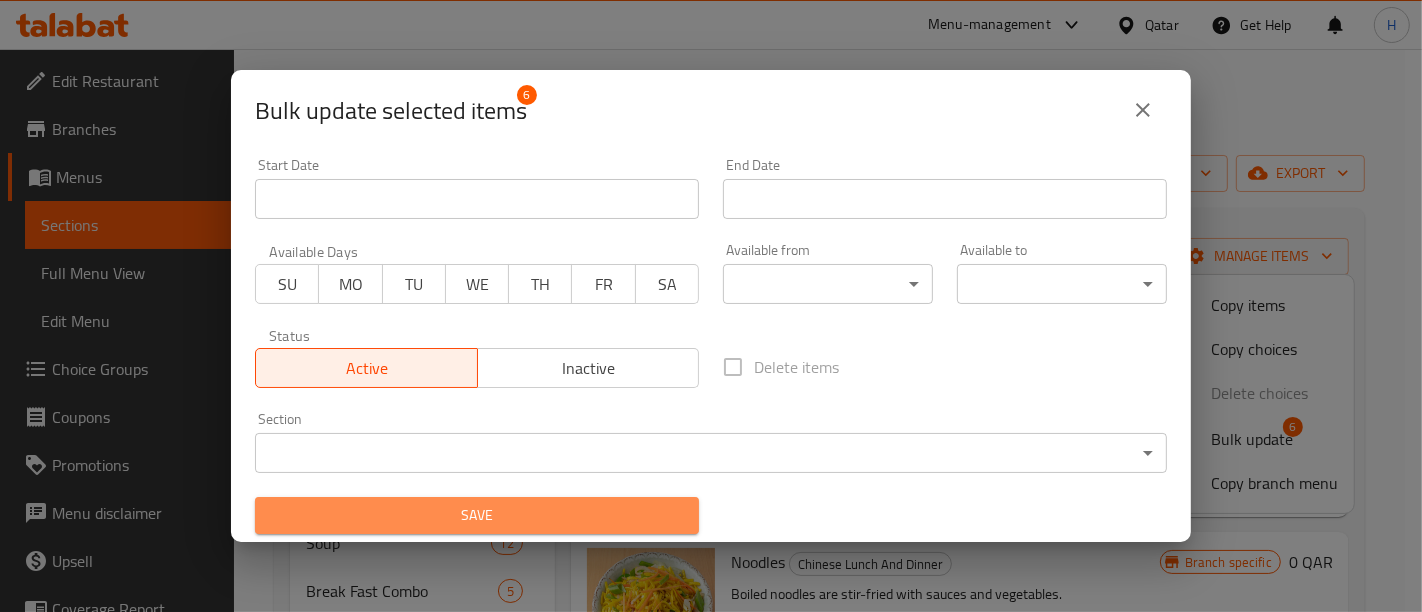 click on "Save" at bounding box center [477, 515] 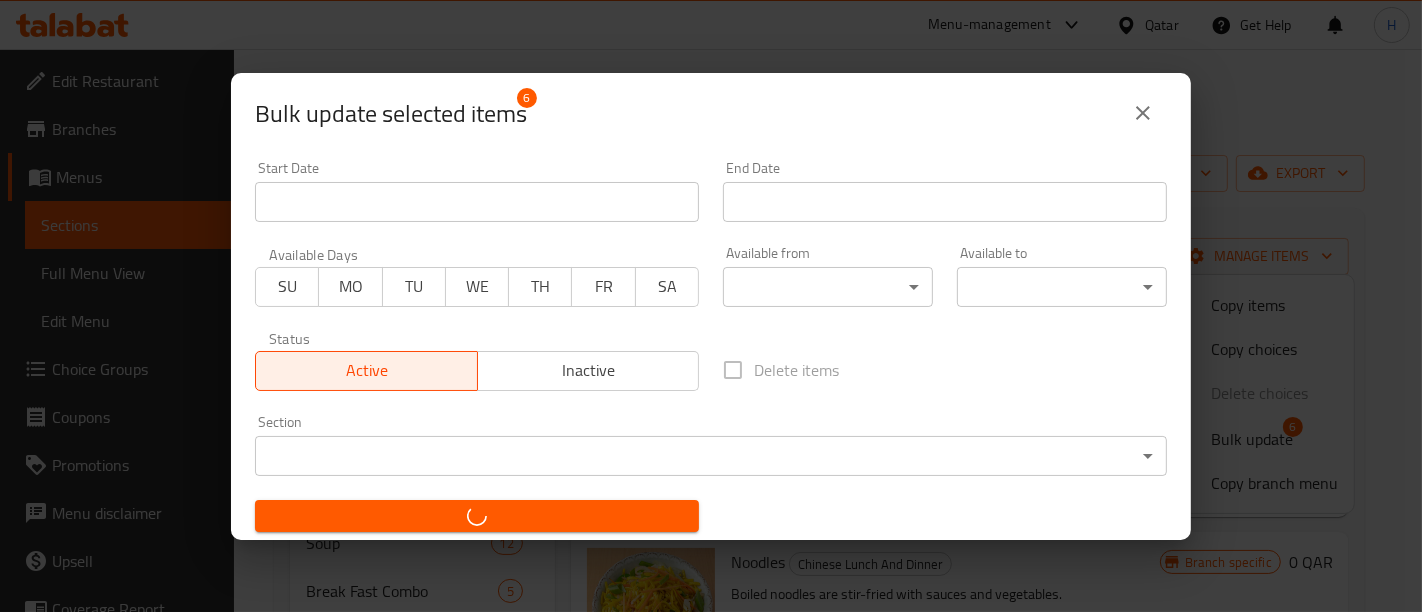 checkbox on "false" 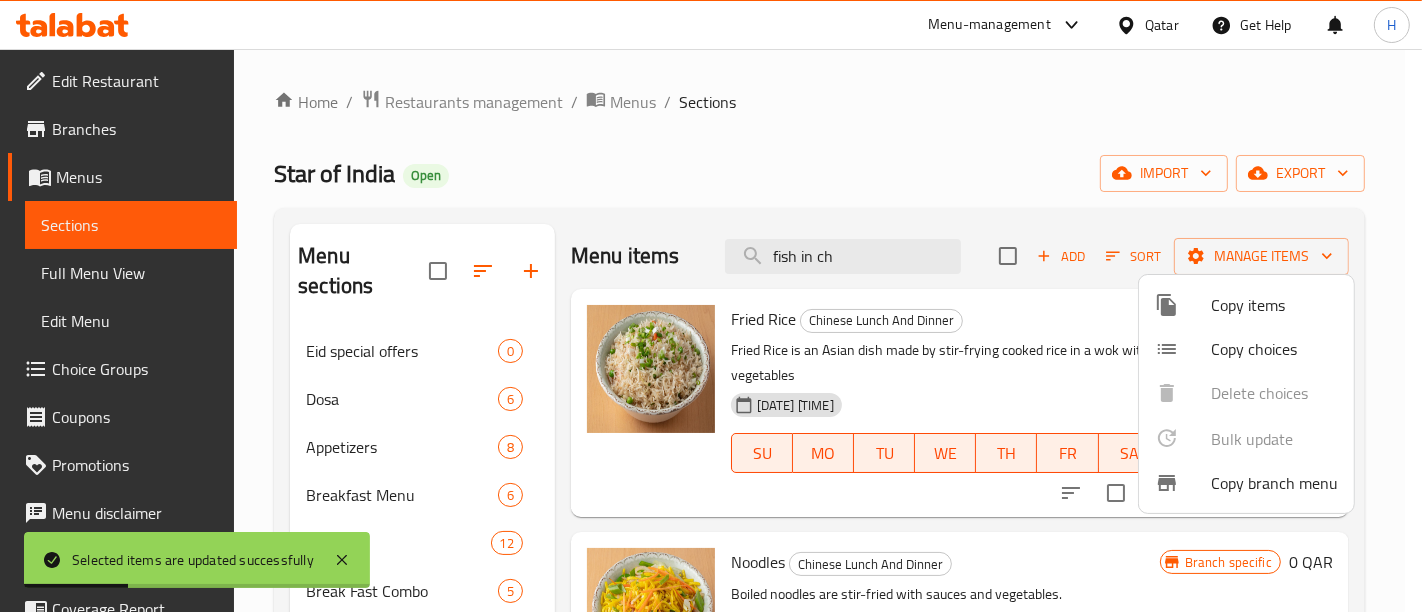 click at bounding box center (711, 306) 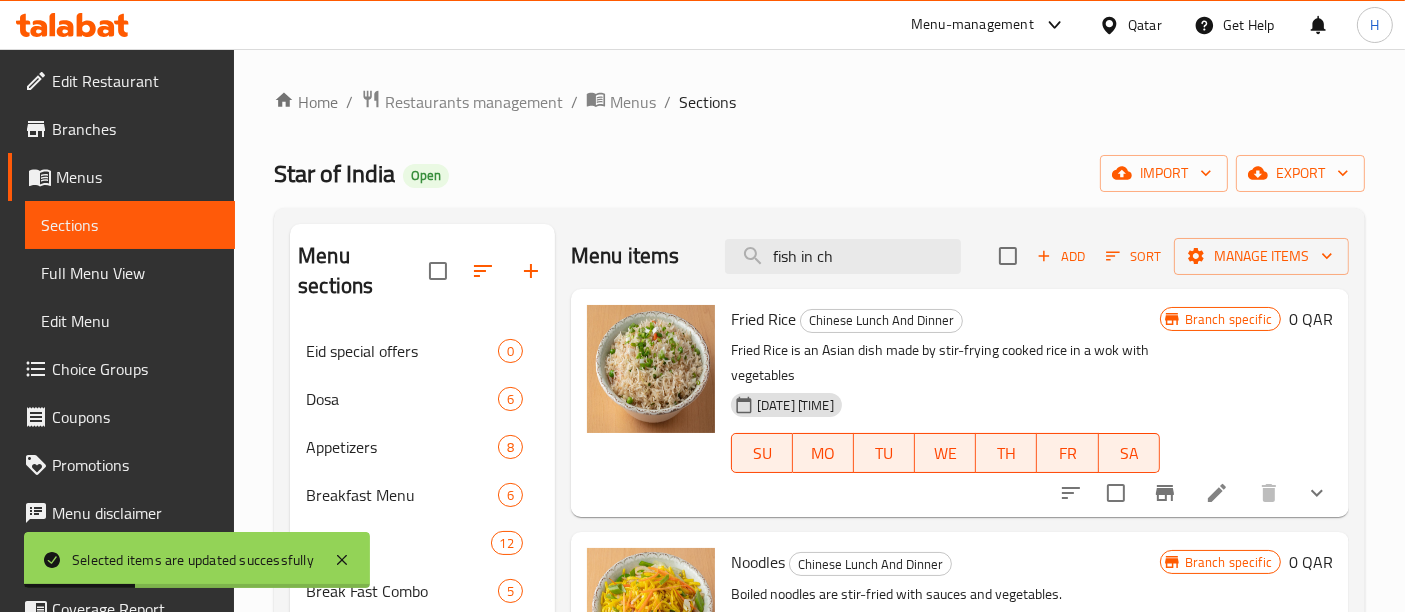 click on "fish in ch" at bounding box center [843, 256] 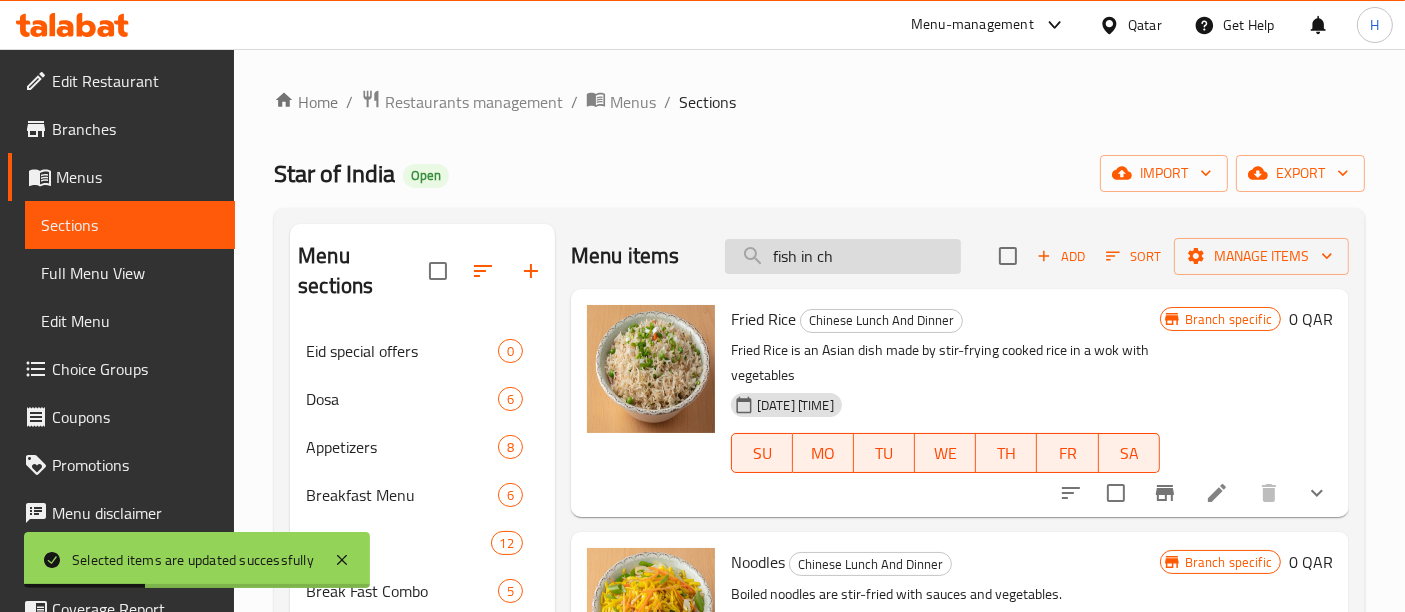 click on "fish in ch" at bounding box center [843, 256] 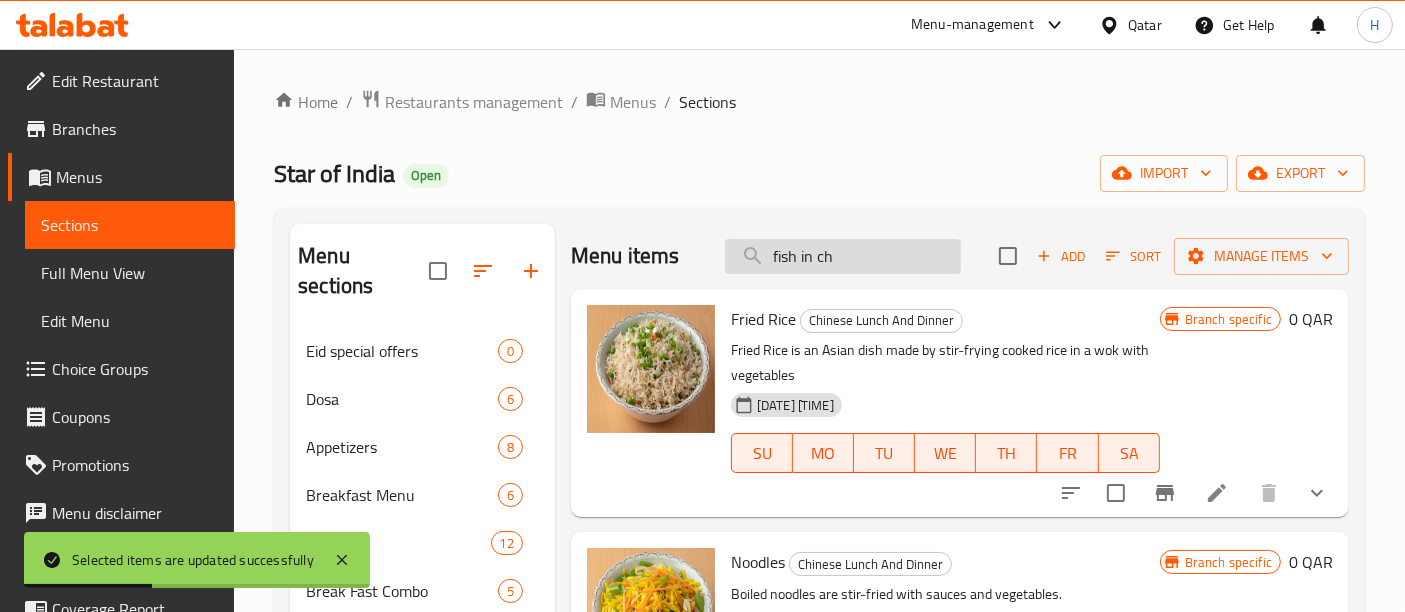 click on "fish in ch" at bounding box center (843, 256) 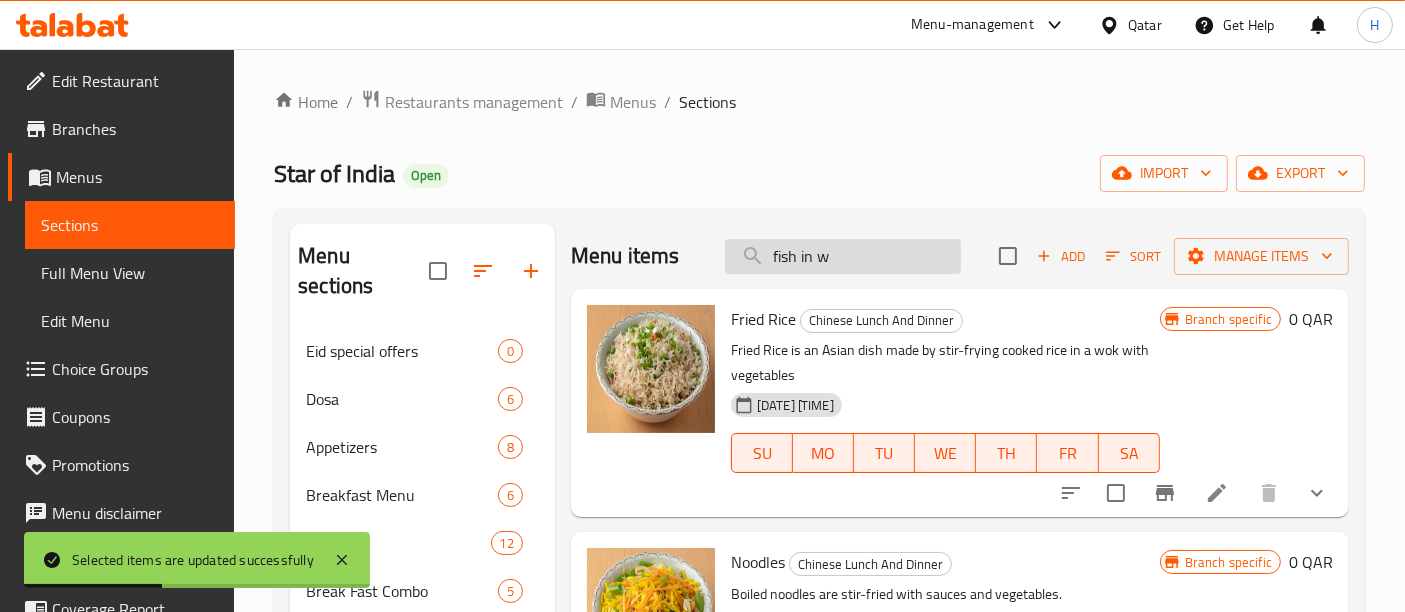 click on "fish in w" at bounding box center (843, 256) 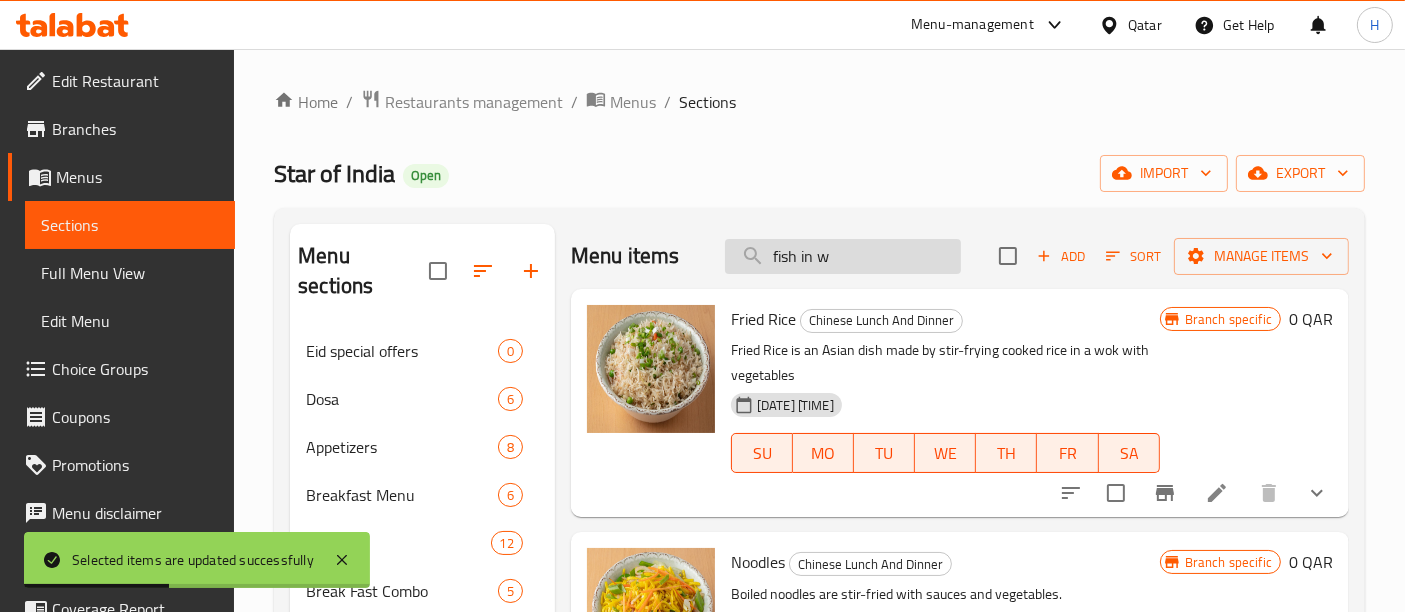 click on "fish in w" at bounding box center (843, 256) 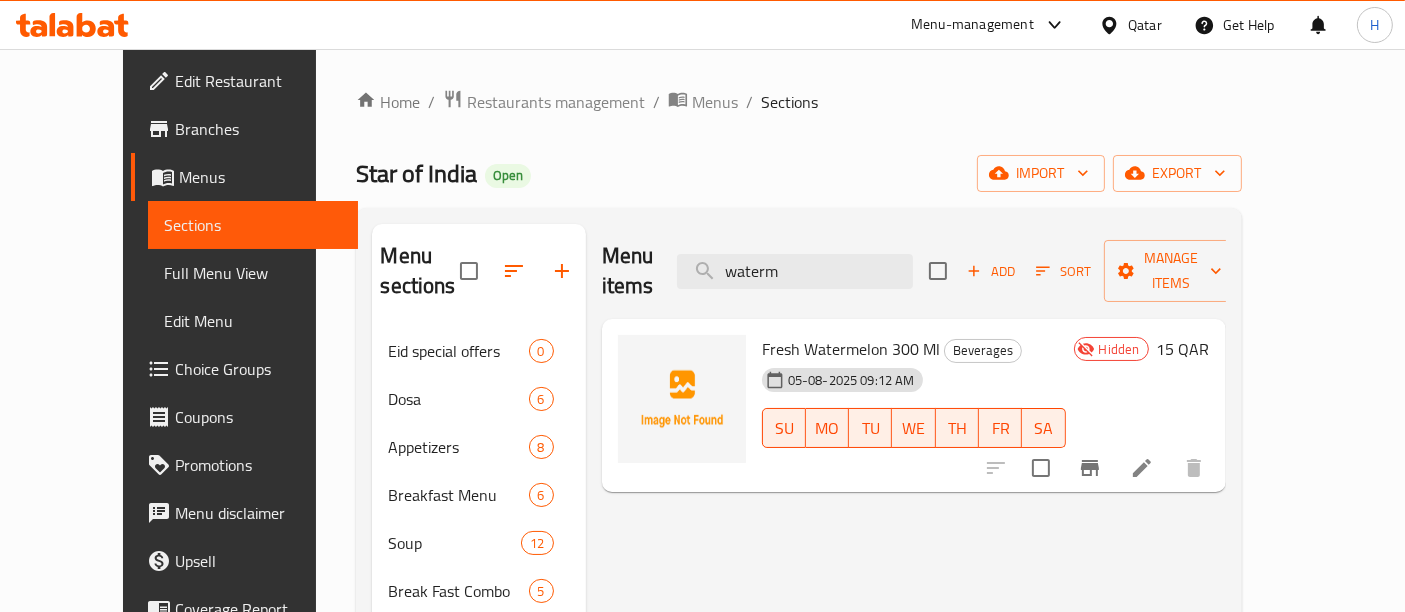 type on "waterm" 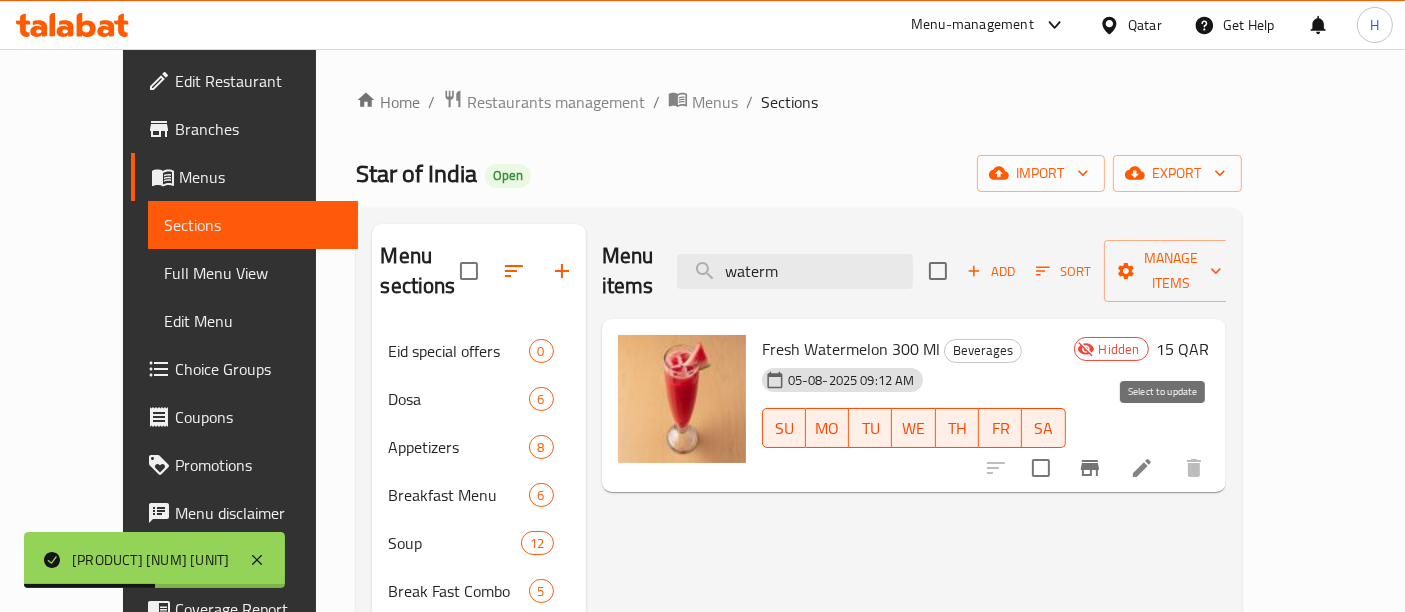 drag, startPoint x: 1160, startPoint y: 448, endPoint x: 1188, endPoint y: 413, distance: 44.82187 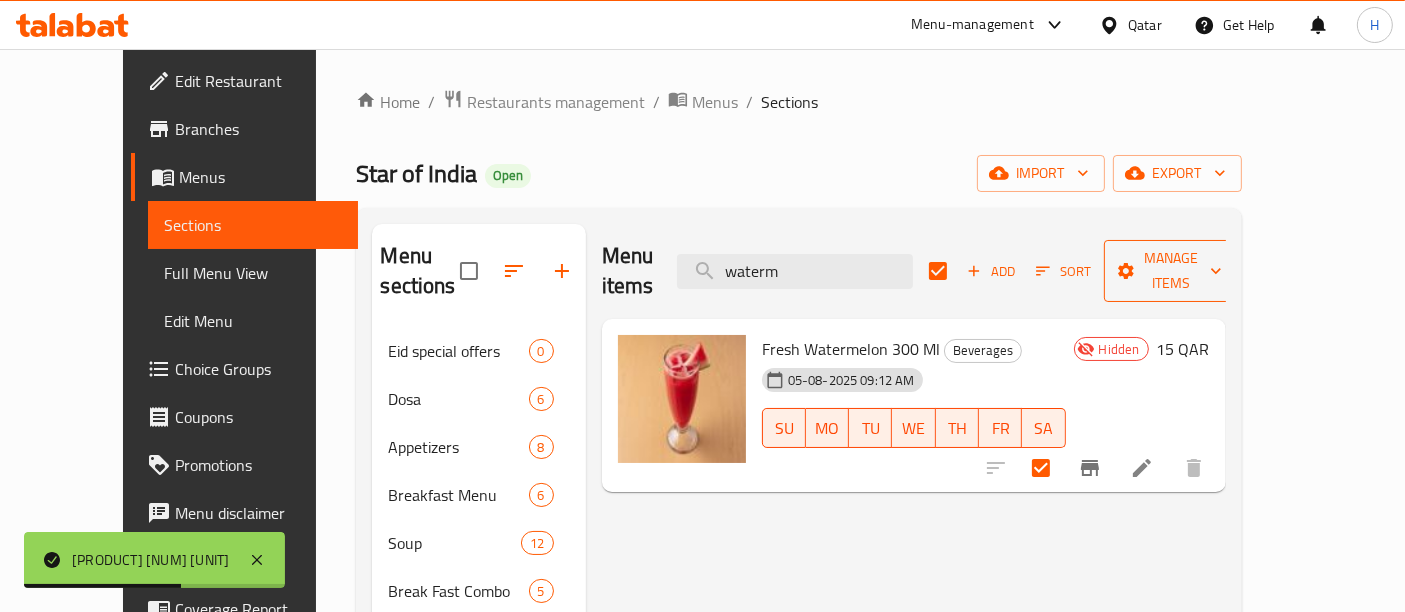 click on "Manage items" at bounding box center (1171, 271) 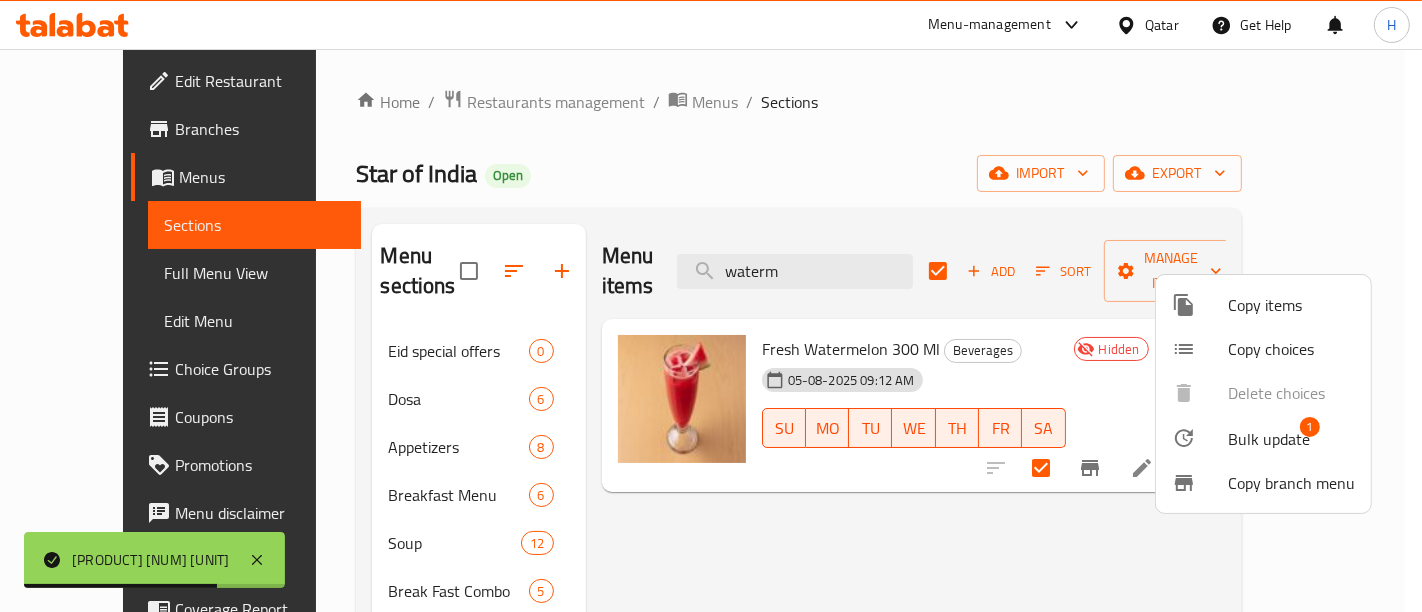 click on "Bulk update 1" at bounding box center (1263, 438) 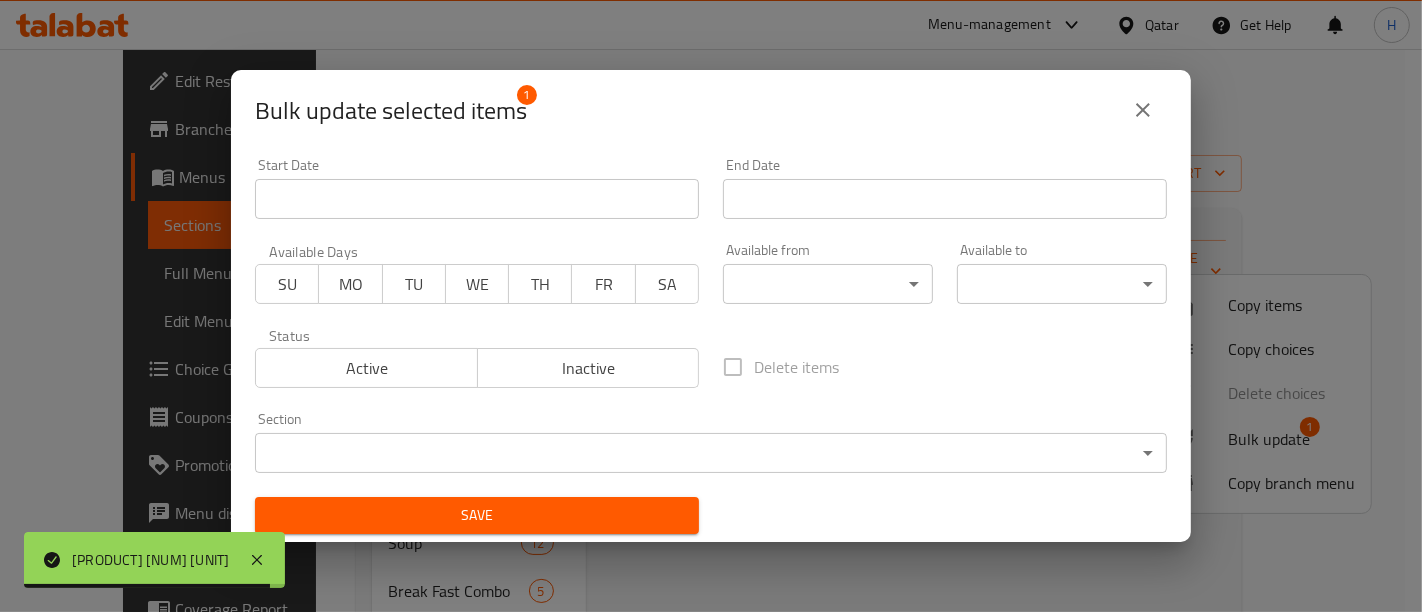 click on "Inactive" at bounding box center [589, 368] 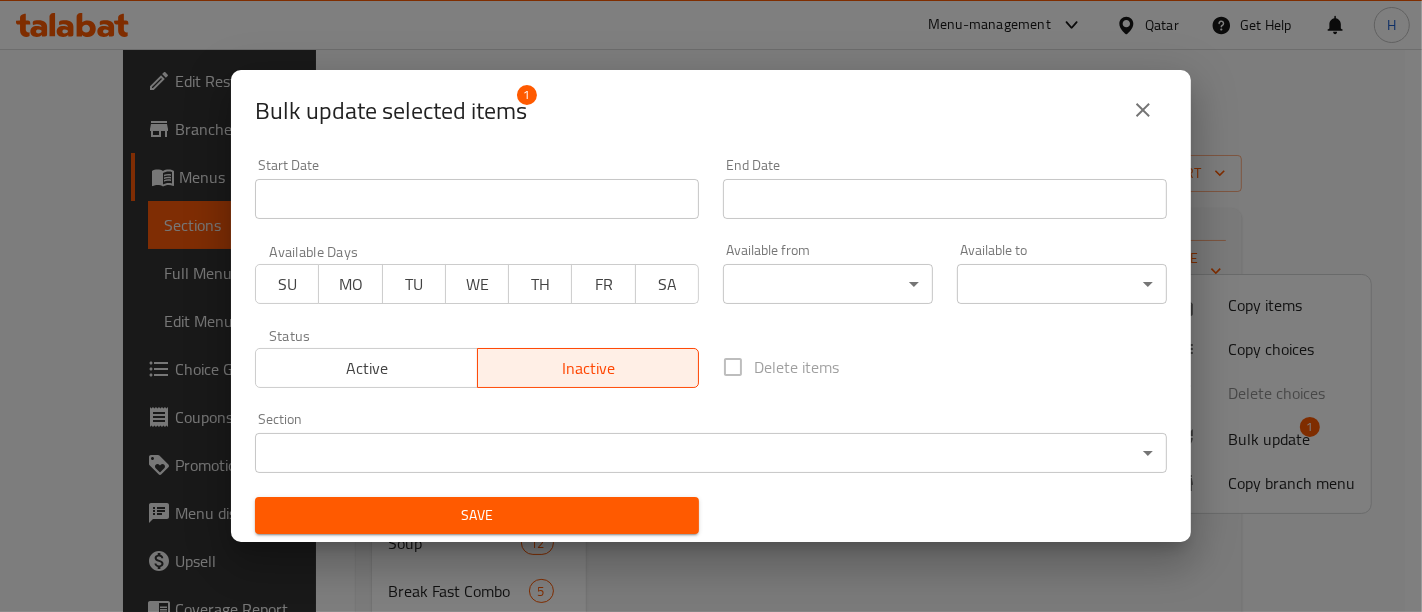 click on "Save" at bounding box center (477, 515) 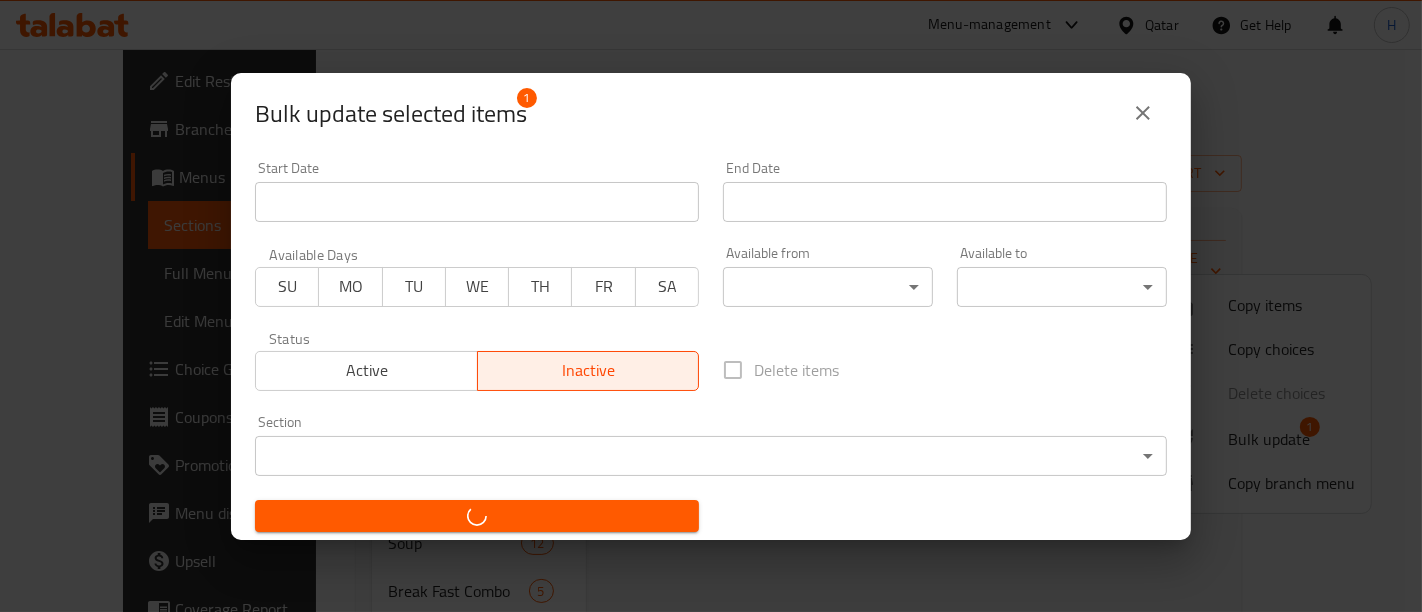 checkbox on "false" 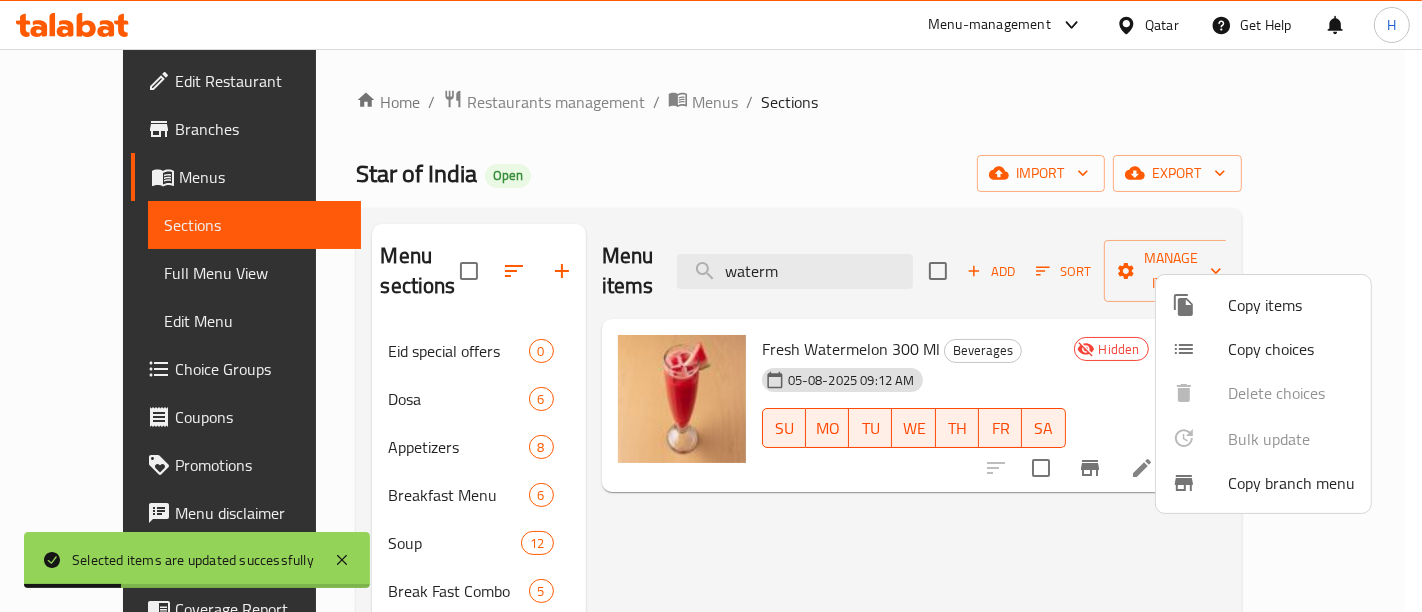 click at bounding box center (711, 306) 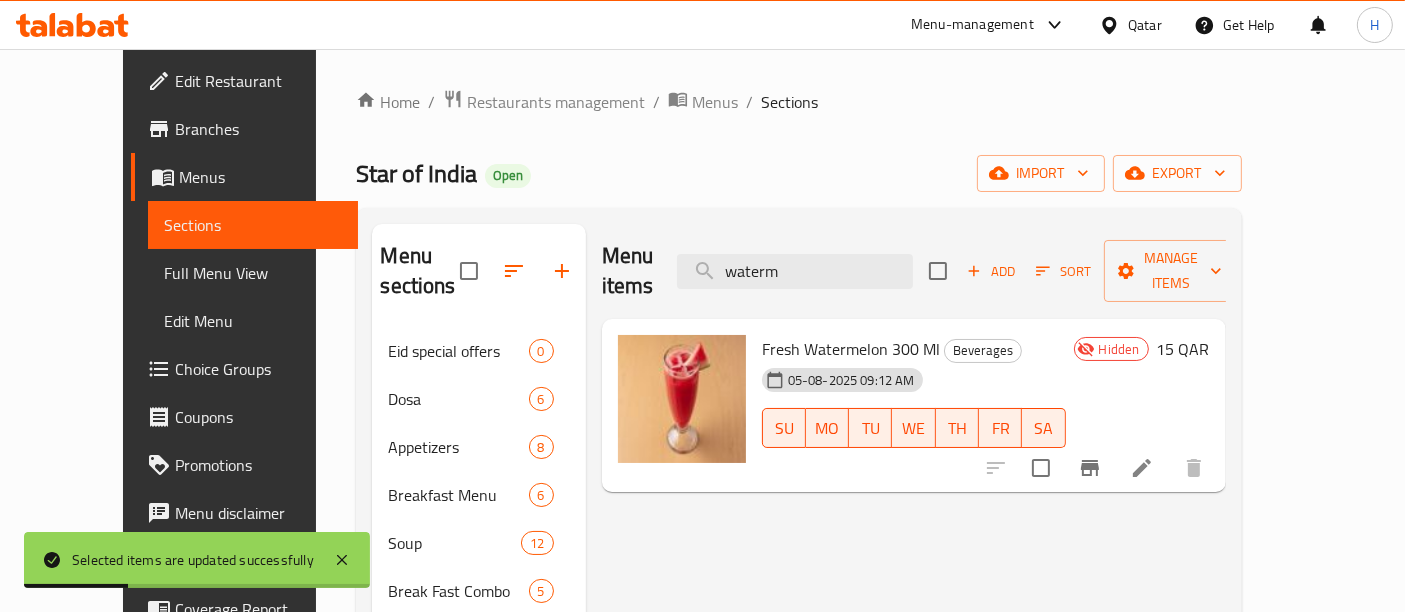 click on "waterm" at bounding box center (795, 271) 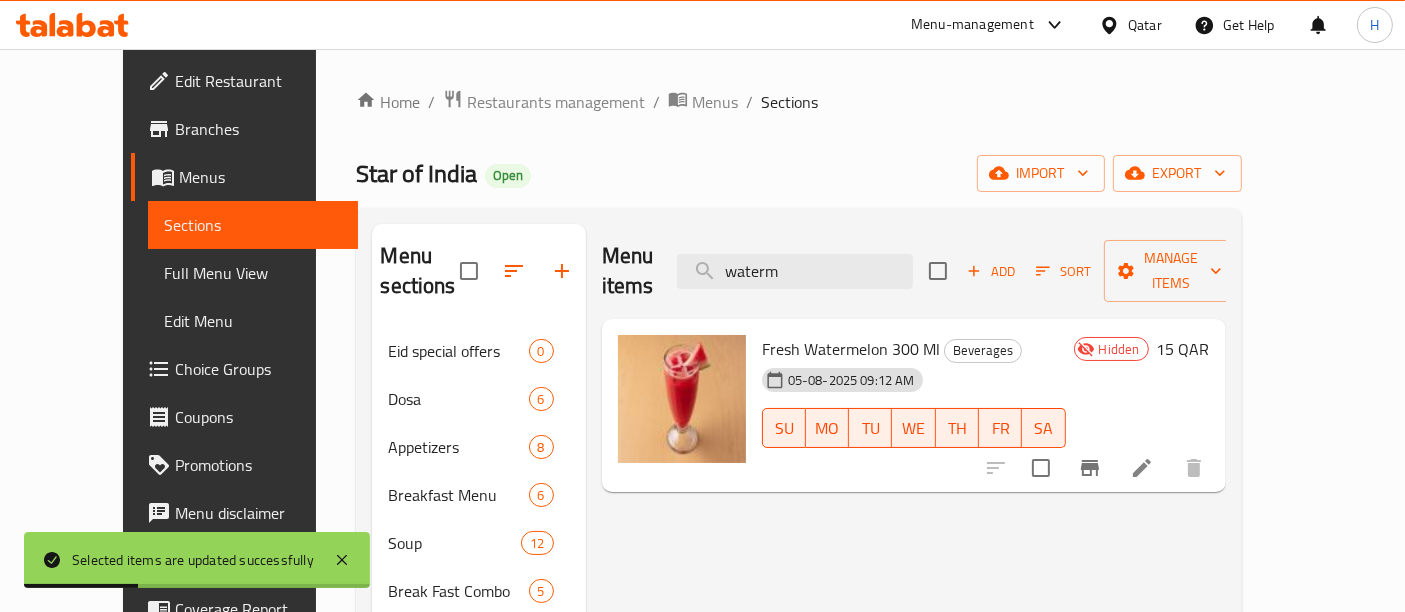 click on "waterm" at bounding box center (795, 271) 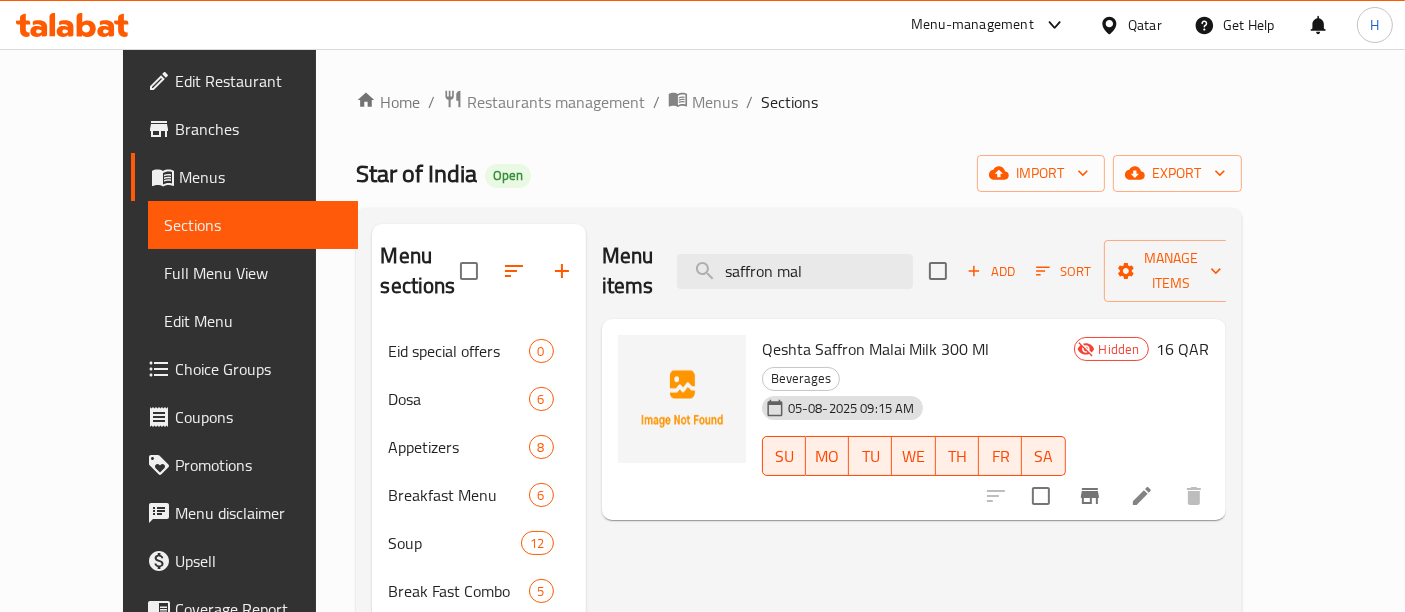 type on "saffron mal" 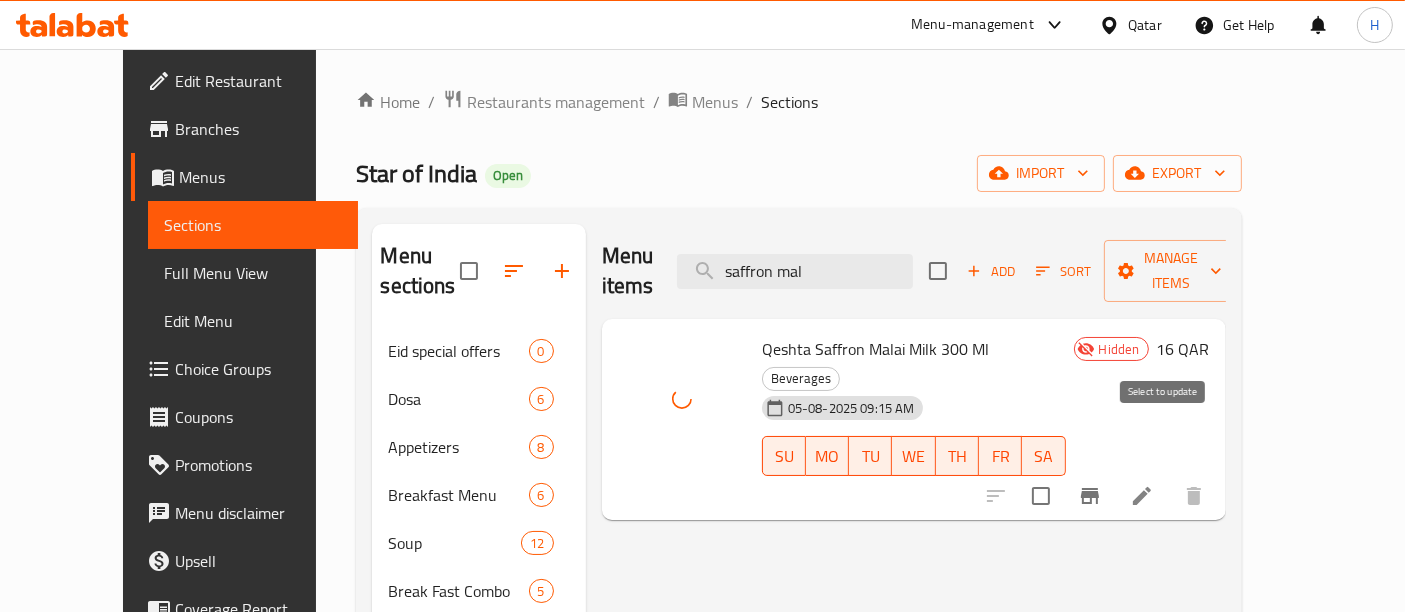 click at bounding box center (1041, 496) 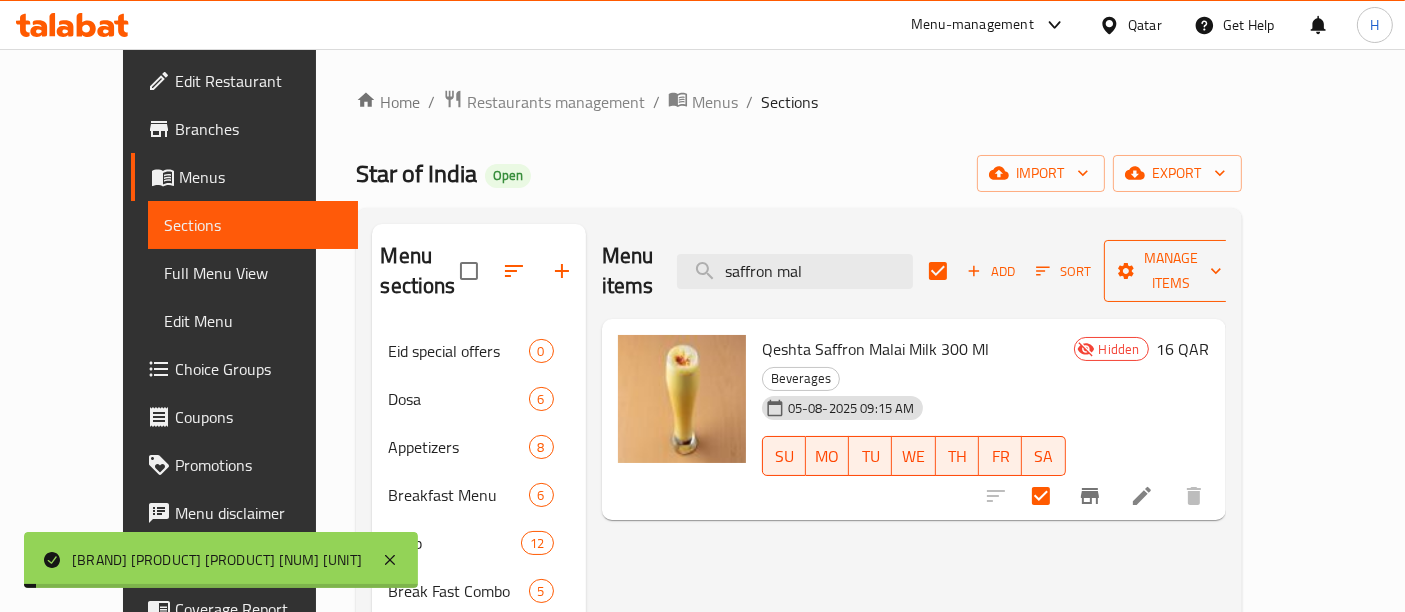 click on "Manage items" at bounding box center (1171, 271) 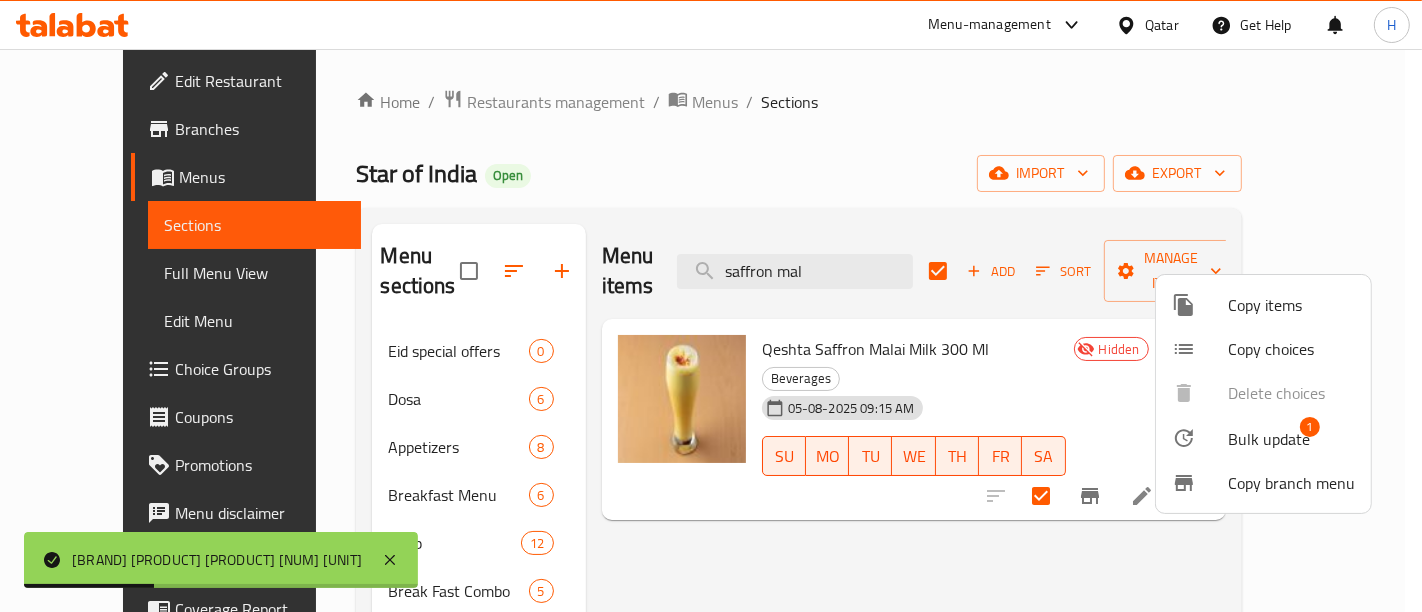 click on "Bulk update" at bounding box center [1269, 439] 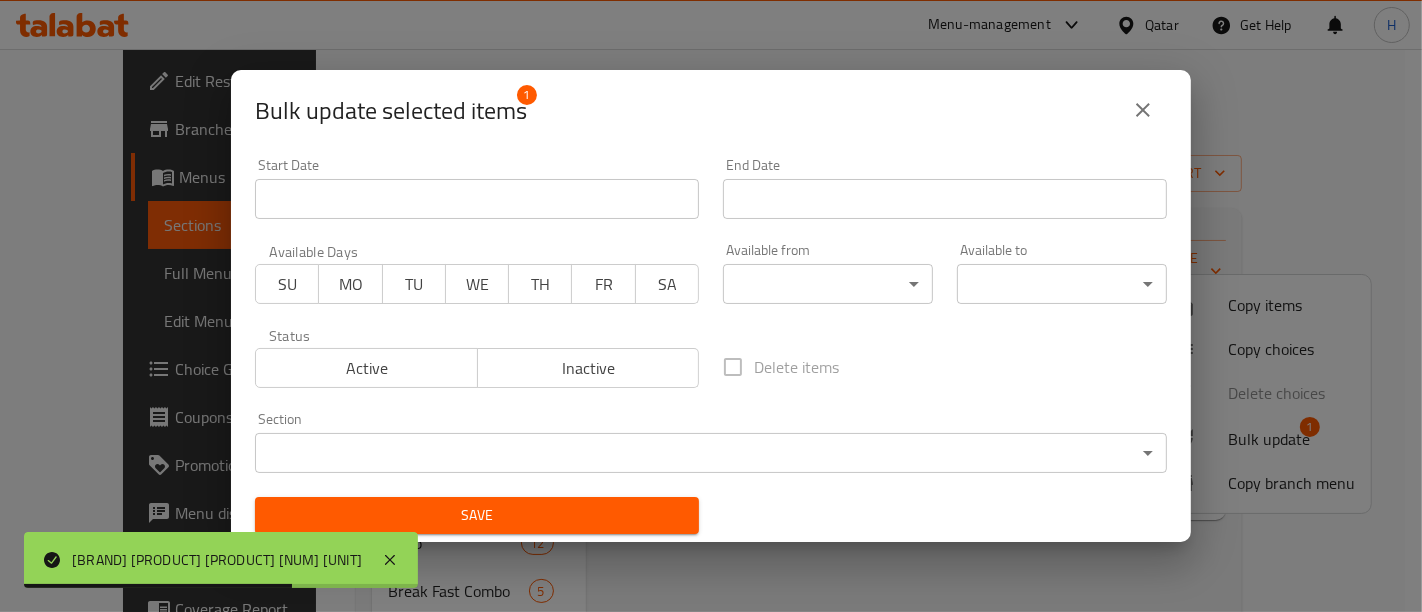 click on "Active" at bounding box center [367, 368] 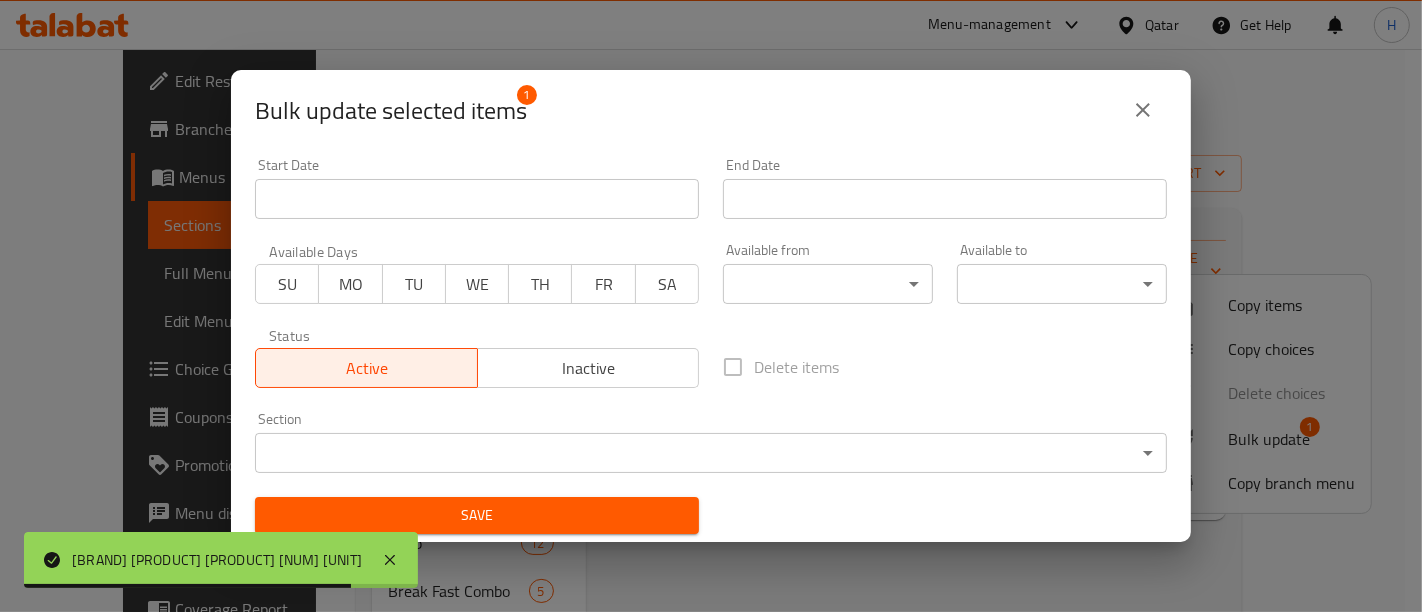 click on "Save" at bounding box center (477, 515) 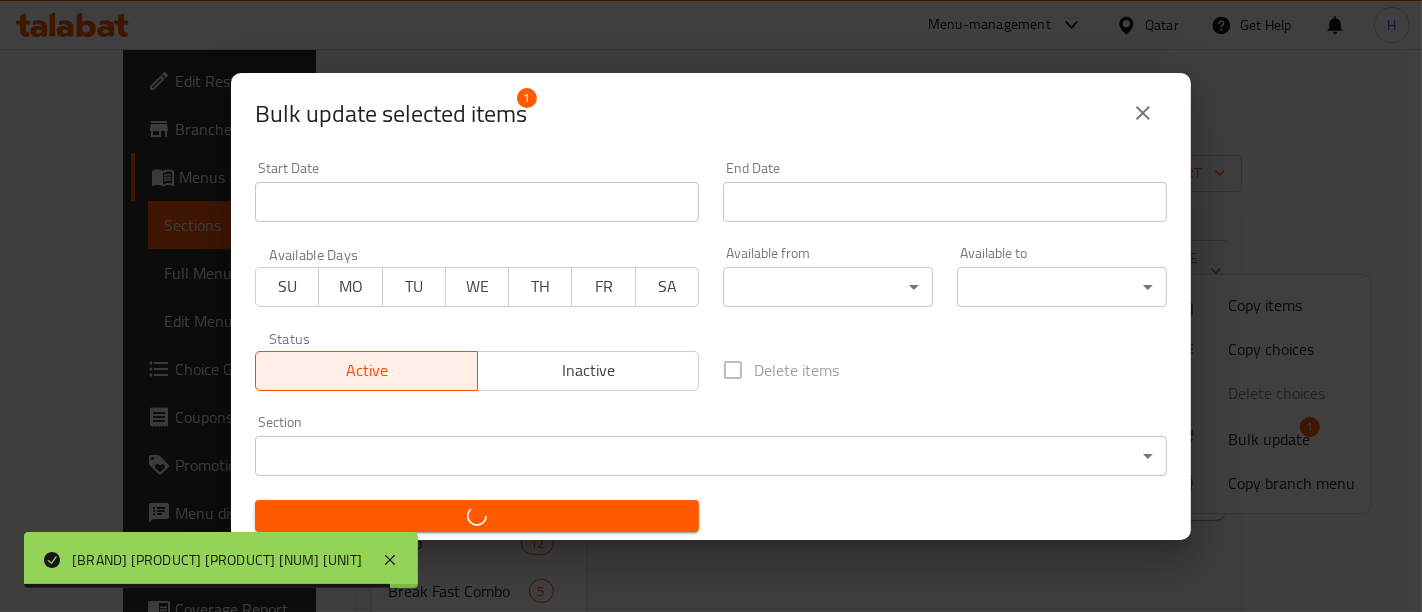 checkbox on "false" 